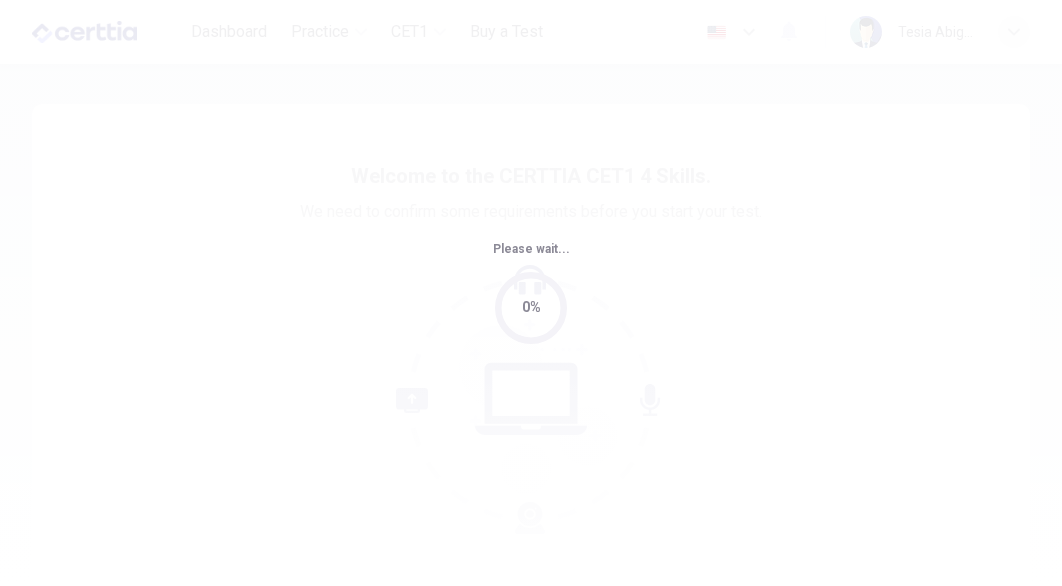 scroll, scrollTop: 0, scrollLeft: 0, axis: both 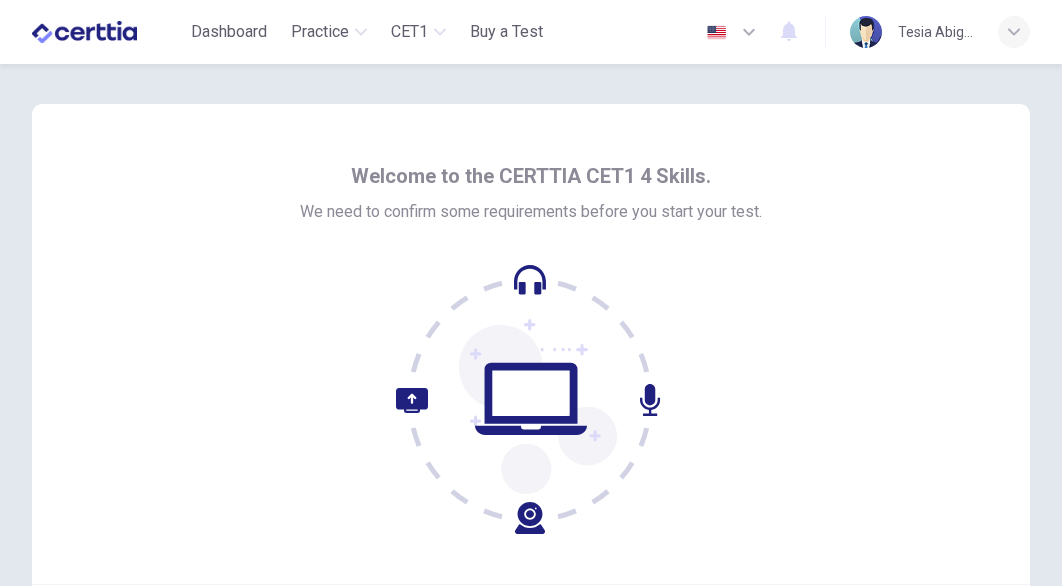 click on "Welcome to the CERTTIA CET1 4 Skills. We need to confirm some requirements before you start your test. Quit Next" at bounding box center [531, 397] 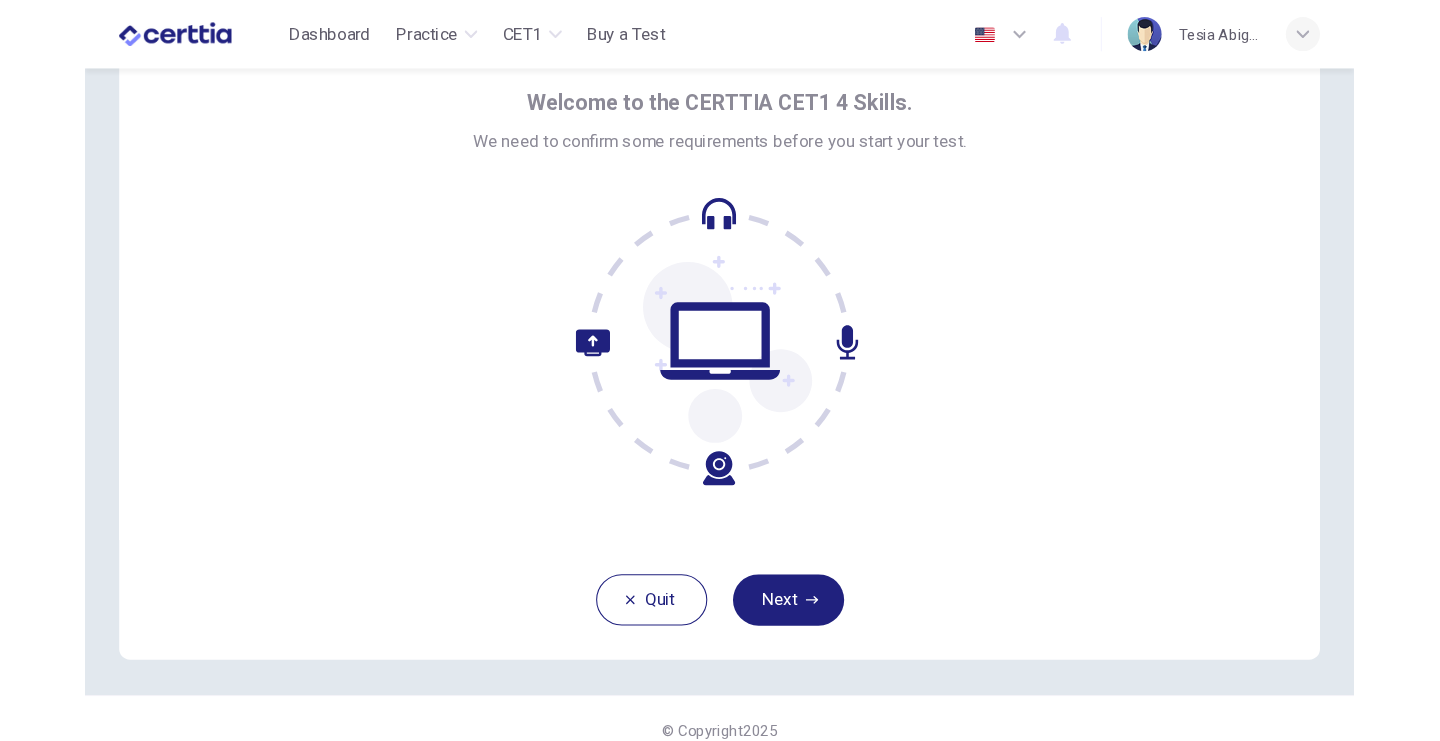 scroll, scrollTop: 53, scrollLeft: 0, axis: vertical 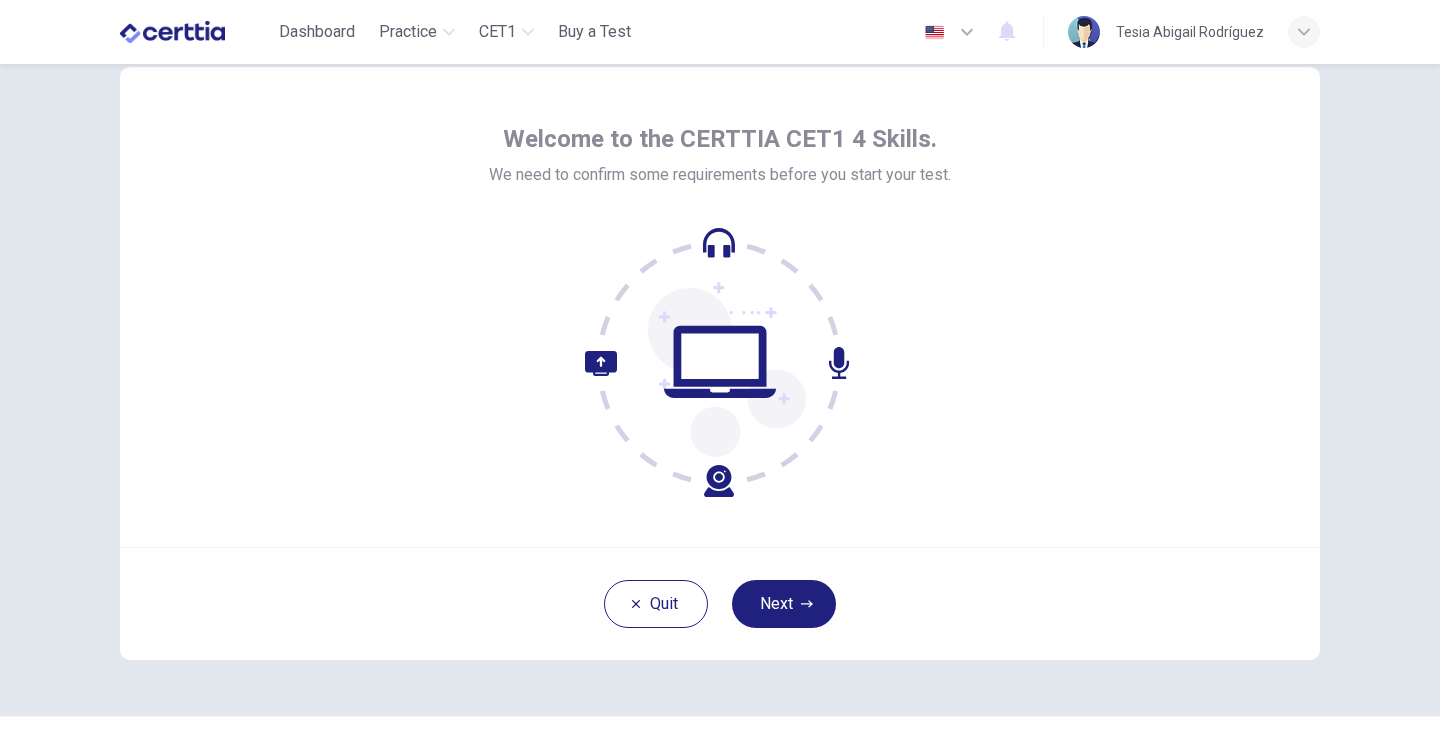 click on "Quit Next" at bounding box center [720, 603] 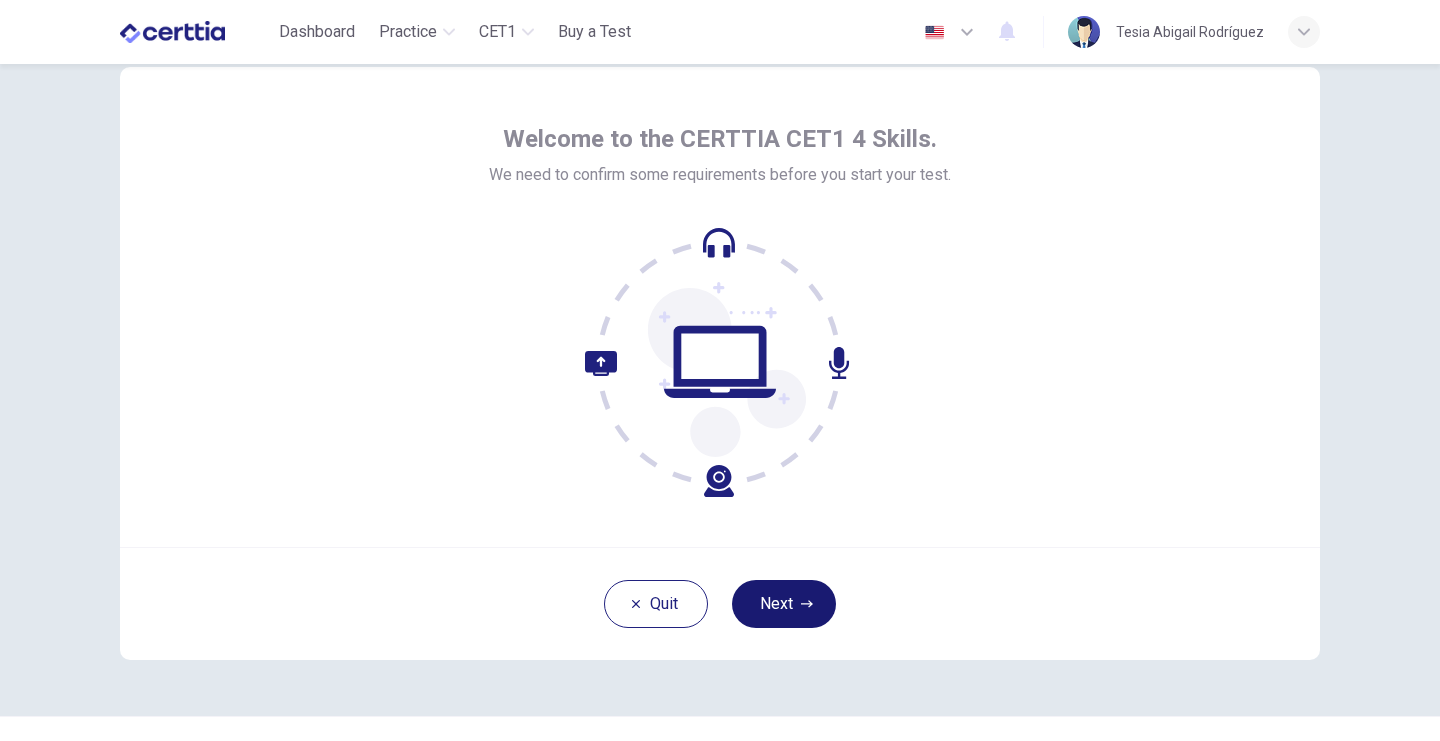 click on "Next" at bounding box center [784, 604] 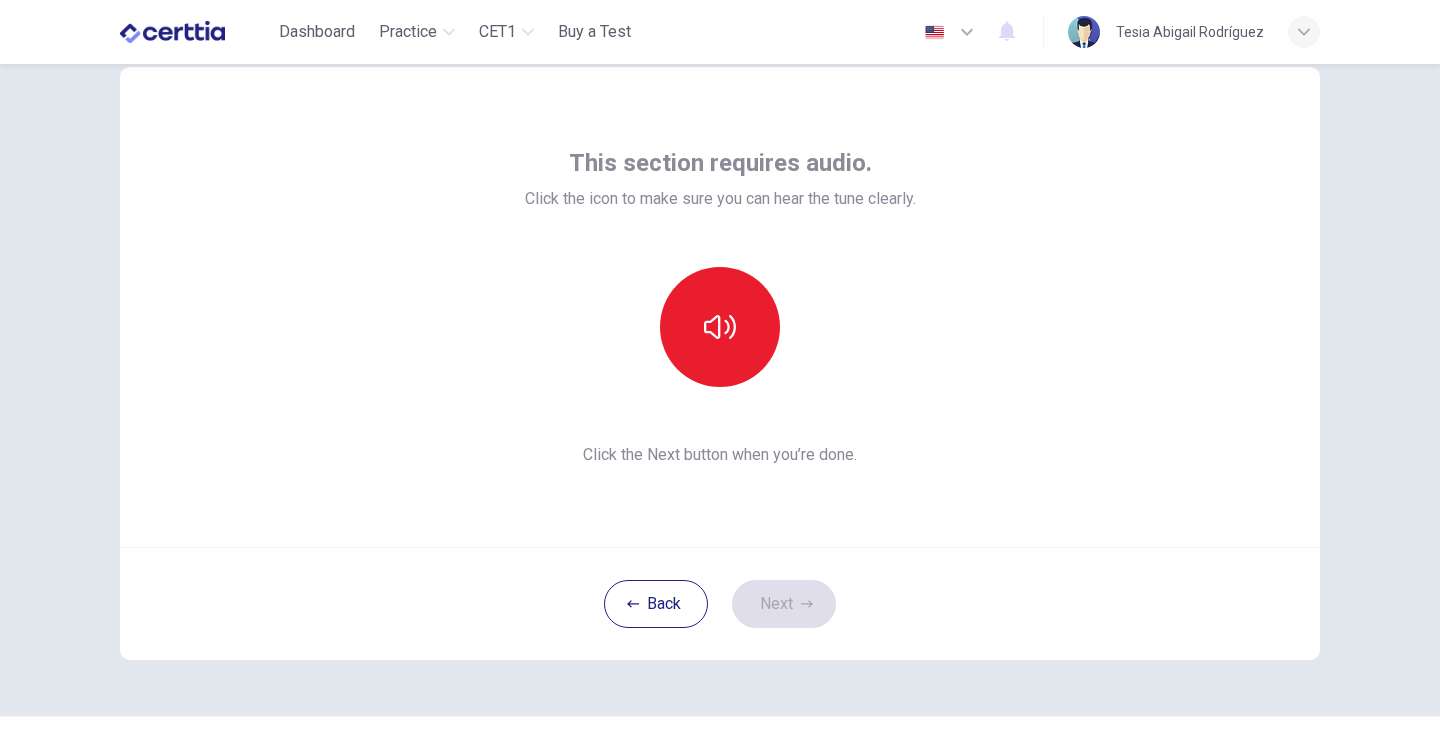 click on "This section requires audio. Click the icon to make sure you can hear the tune clearly. Click the Next button when you’re done. Back Next © Copyright  2025" at bounding box center (720, 402) 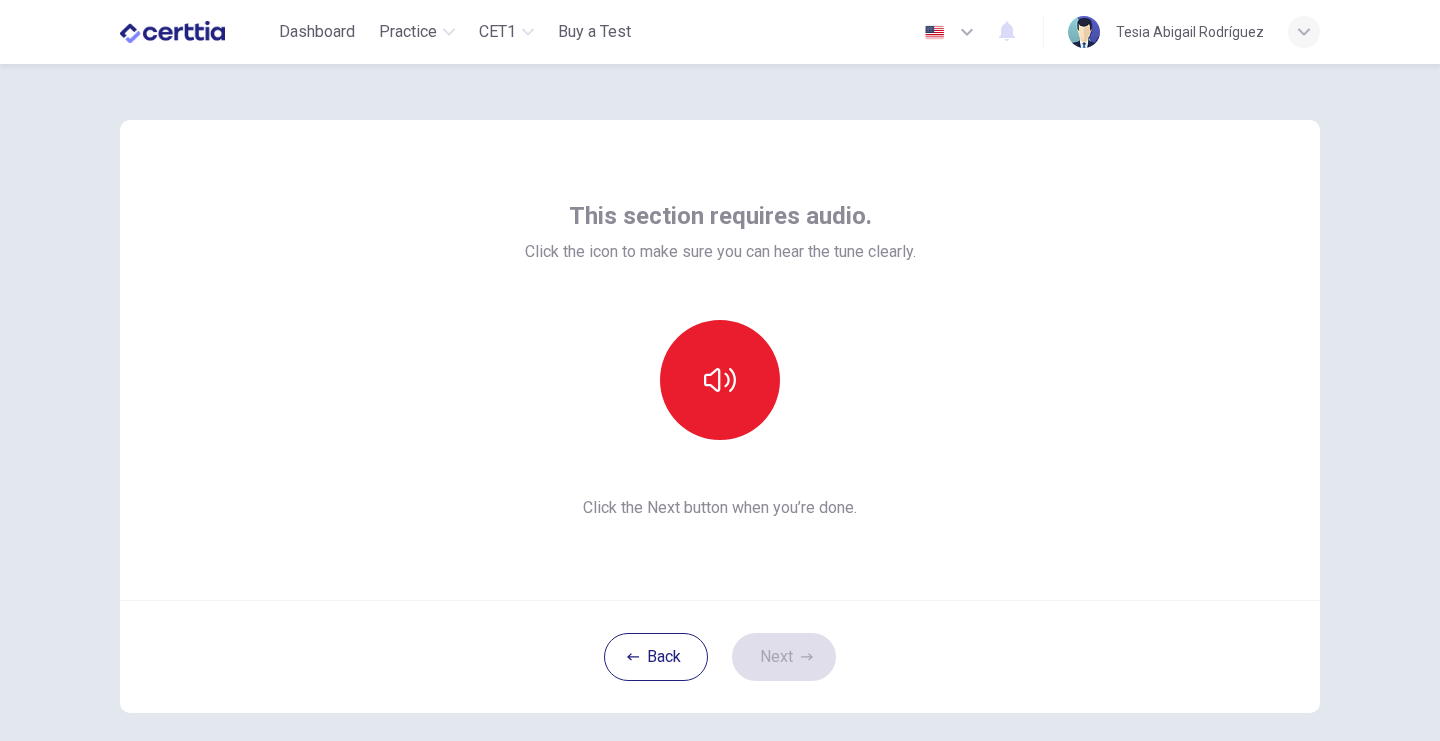 click on "This section requires audio. Click the icon to make sure you can hear the tune clearly. Click the Next button when you’re done. Back Next © Copyright  2025" at bounding box center (720, 402) 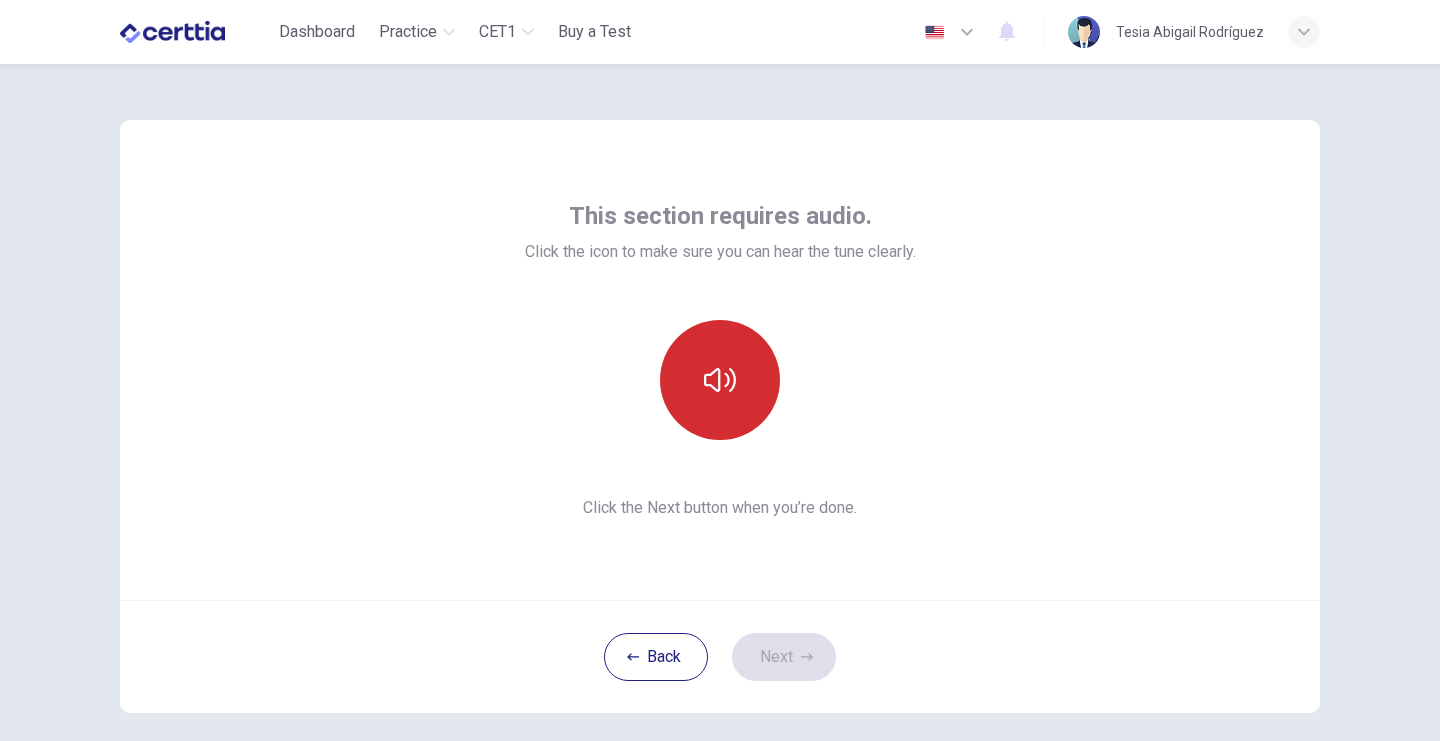 click at bounding box center [720, 380] 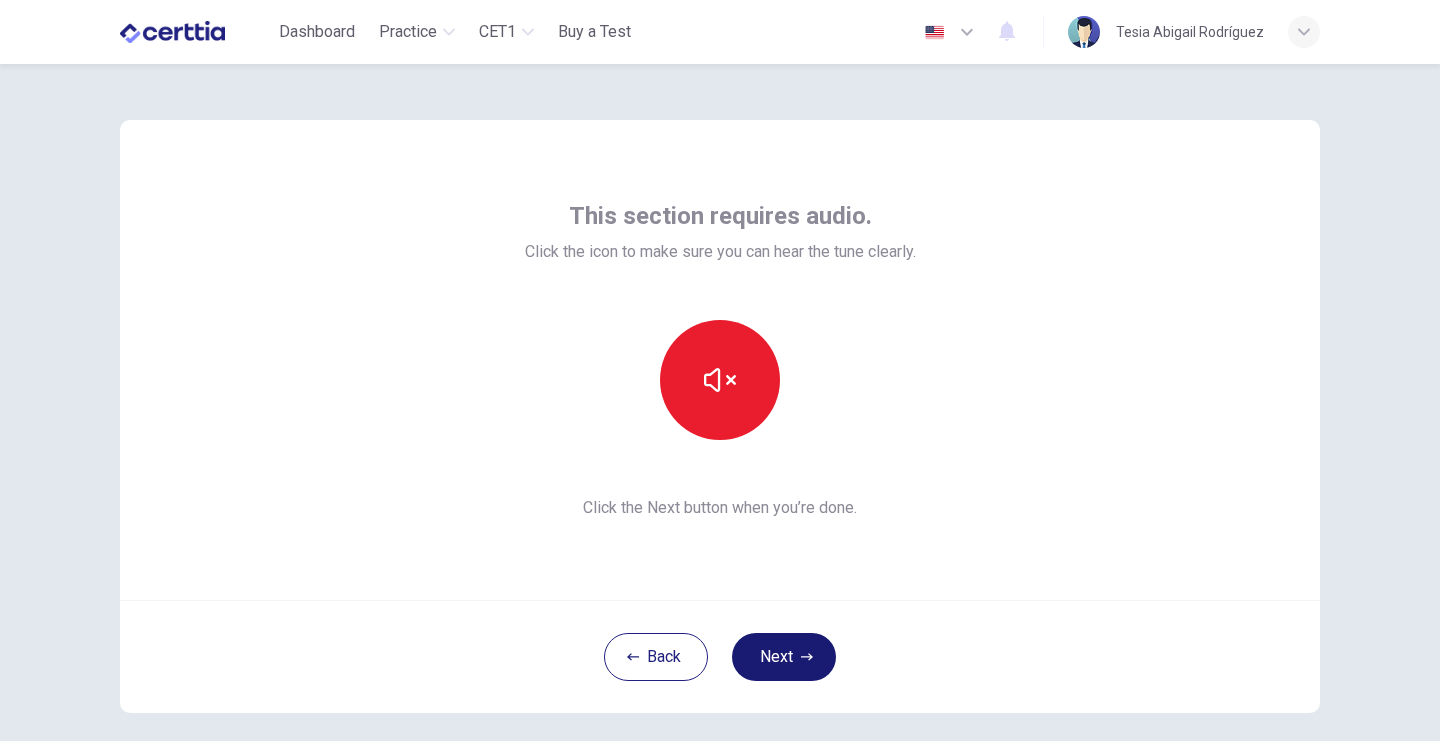 click on "Next" at bounding box center (784, 657) 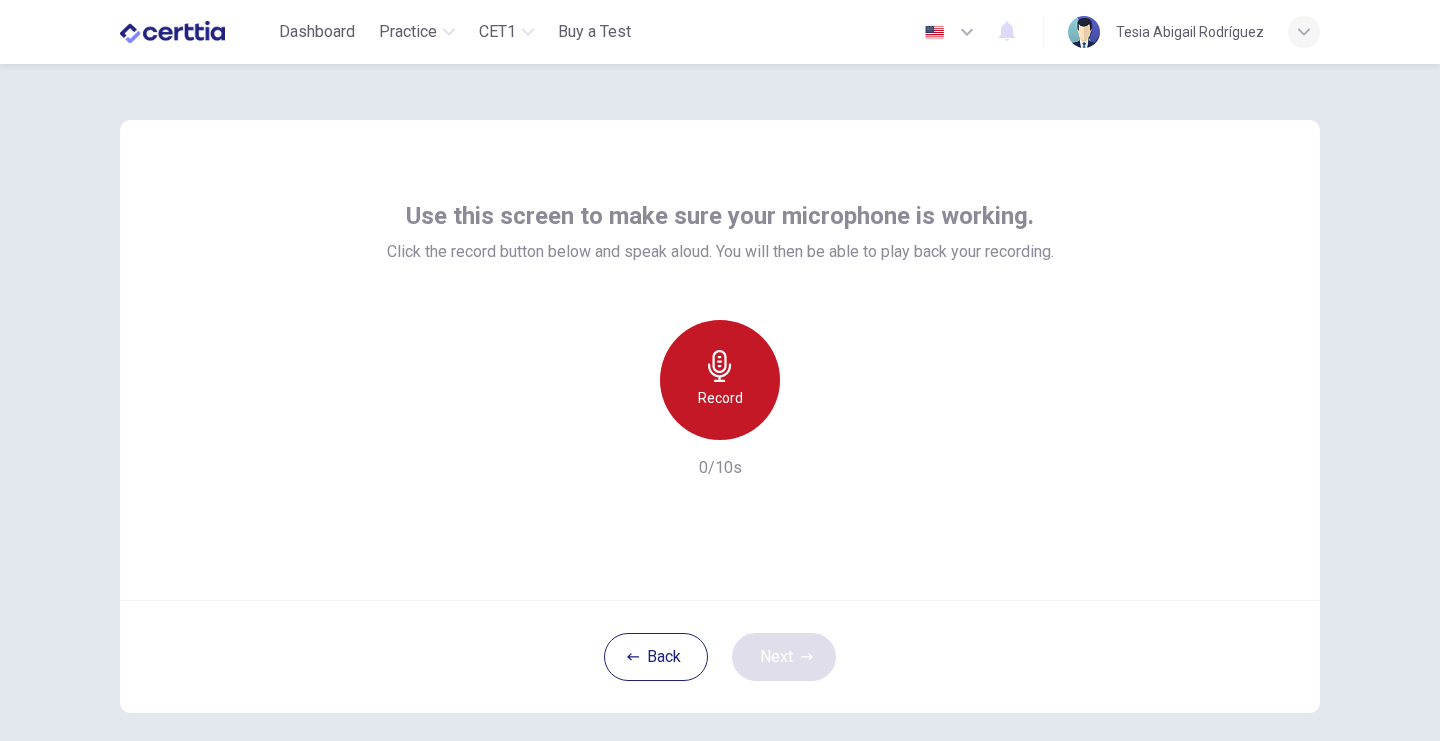 click on "Record" at bounding box center (720, 398) 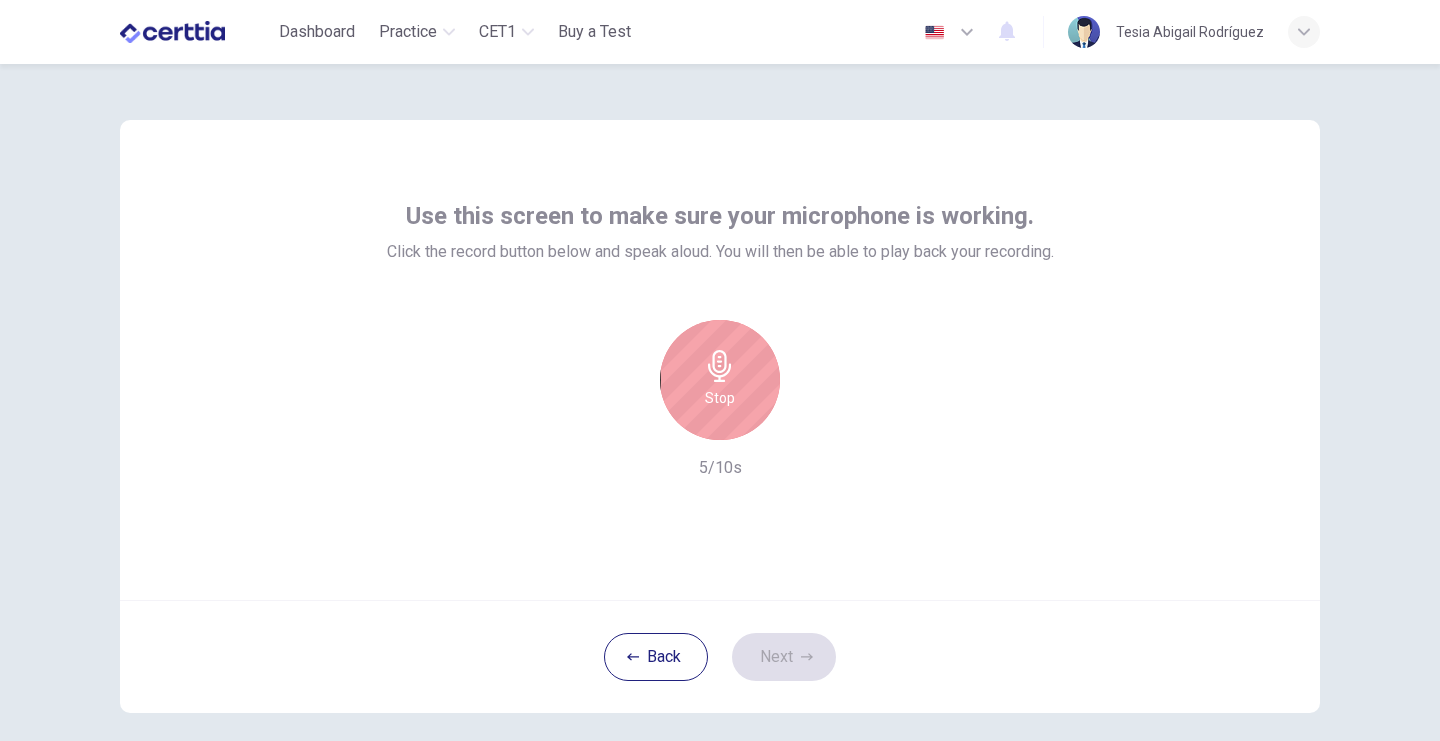 click on "Stop" at bounding box center [720, 380] 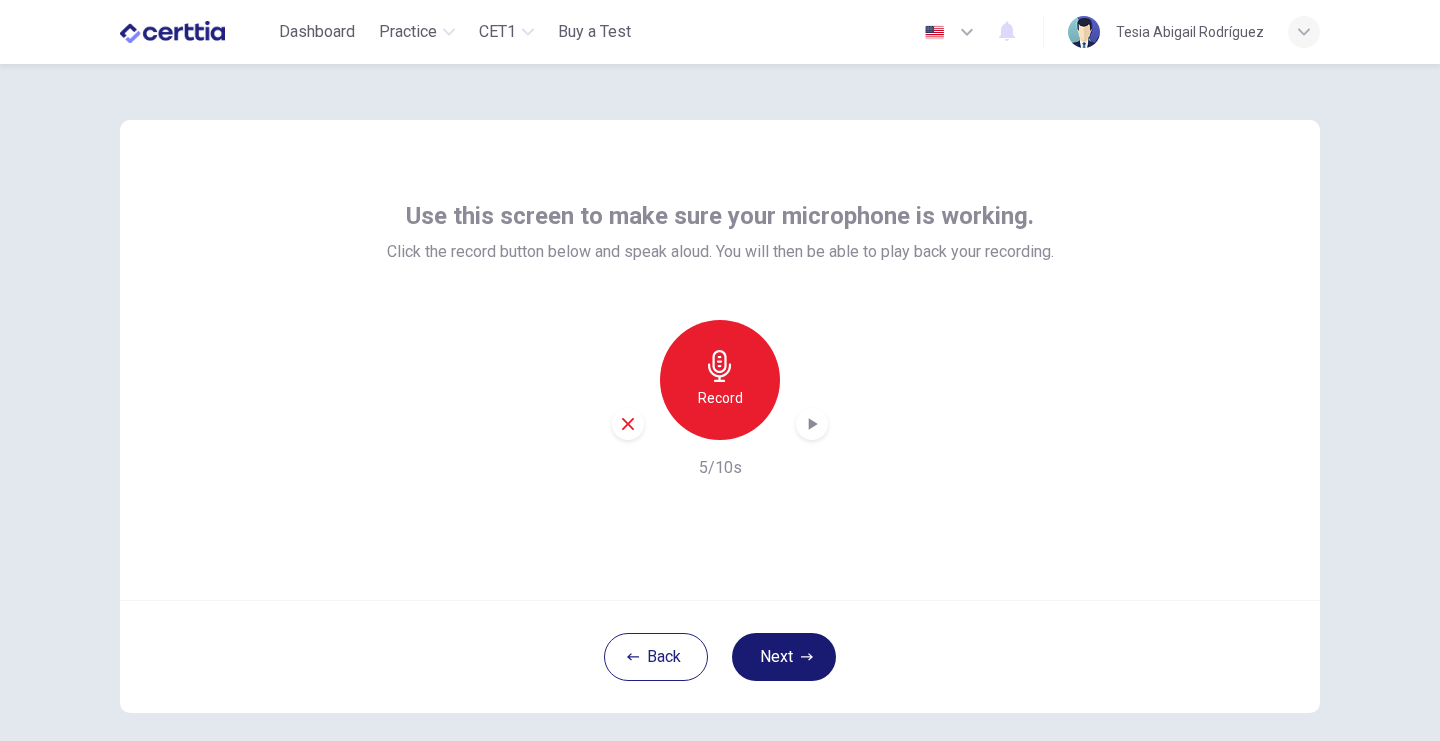click on "Next" at bounding box center [784, 657] 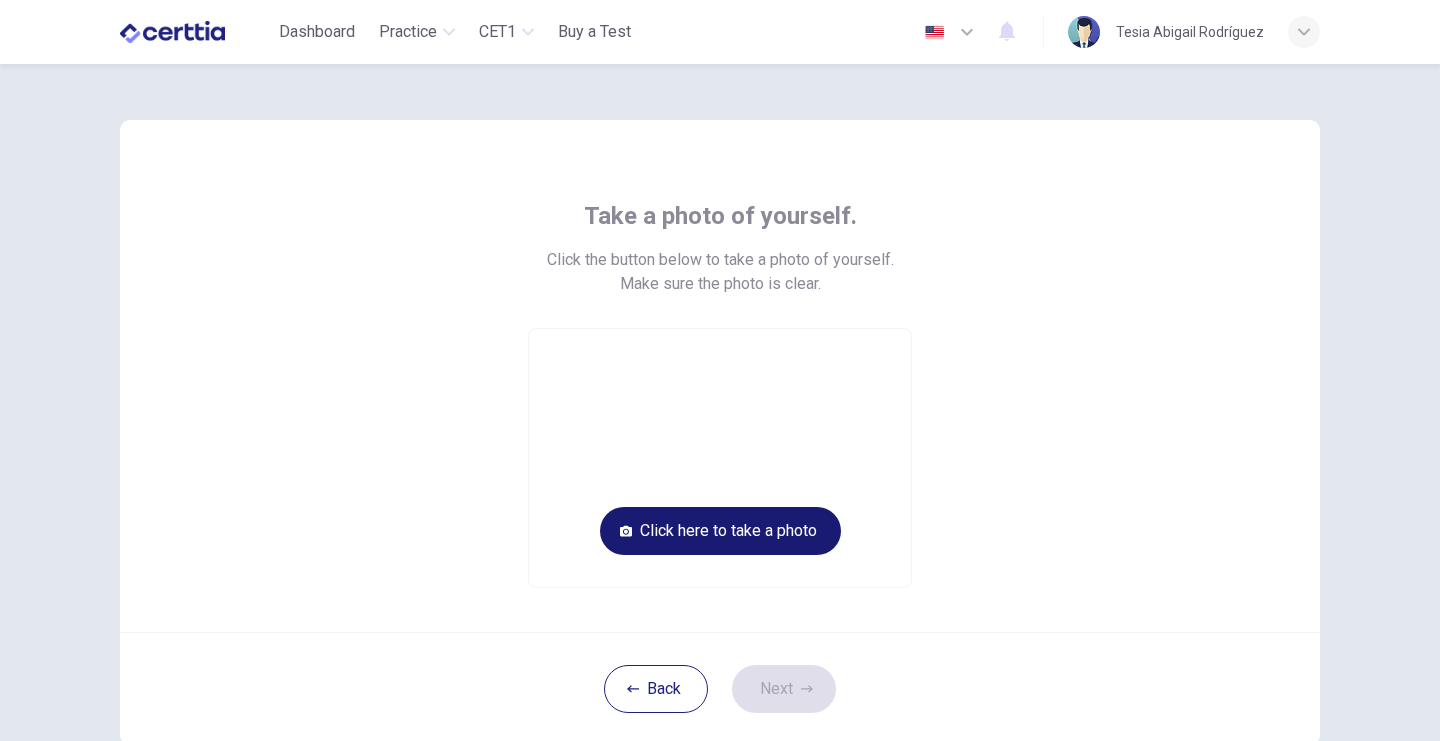 click on "Click here to take a photo" at bounding box center [720, 531] 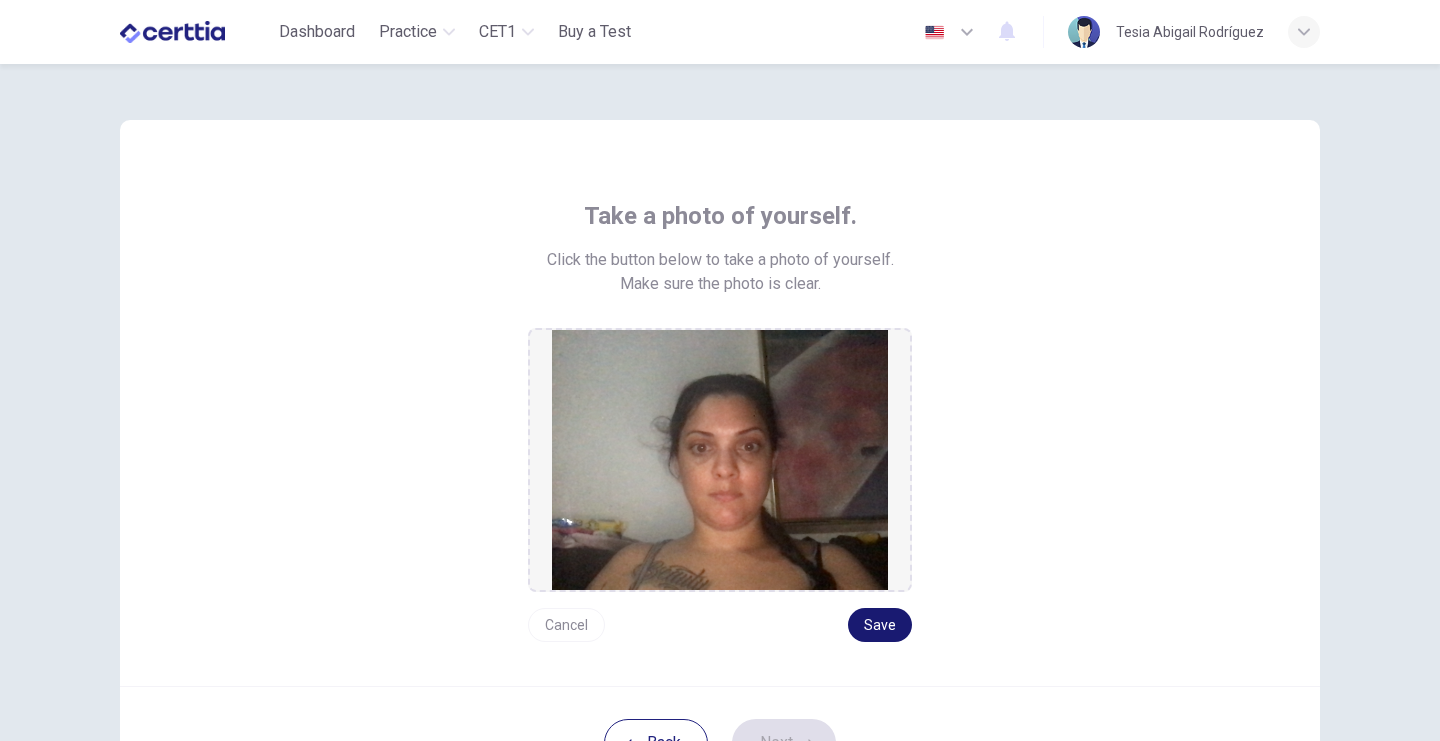 click on "Save" at bounding box center [880, 625] 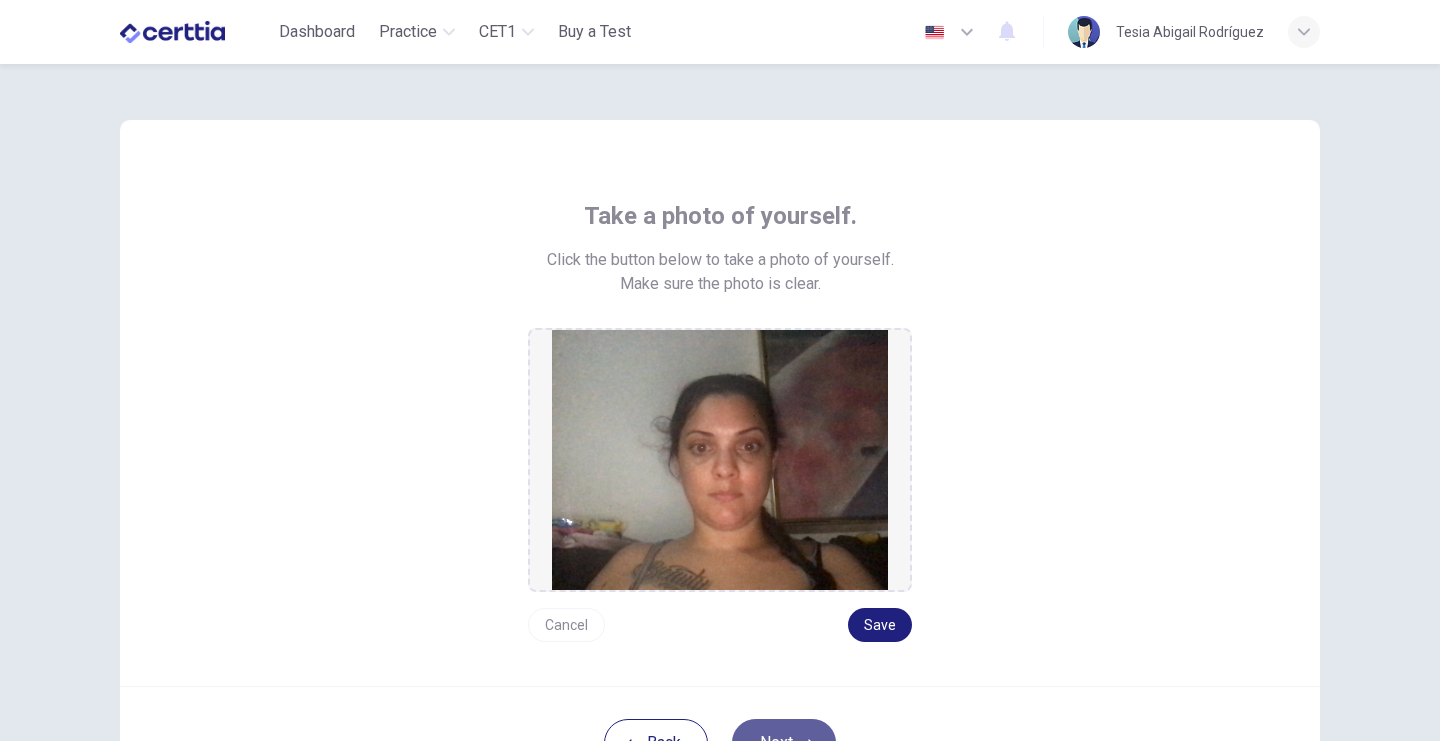 click on "Next" at bounding box center (784, 743) 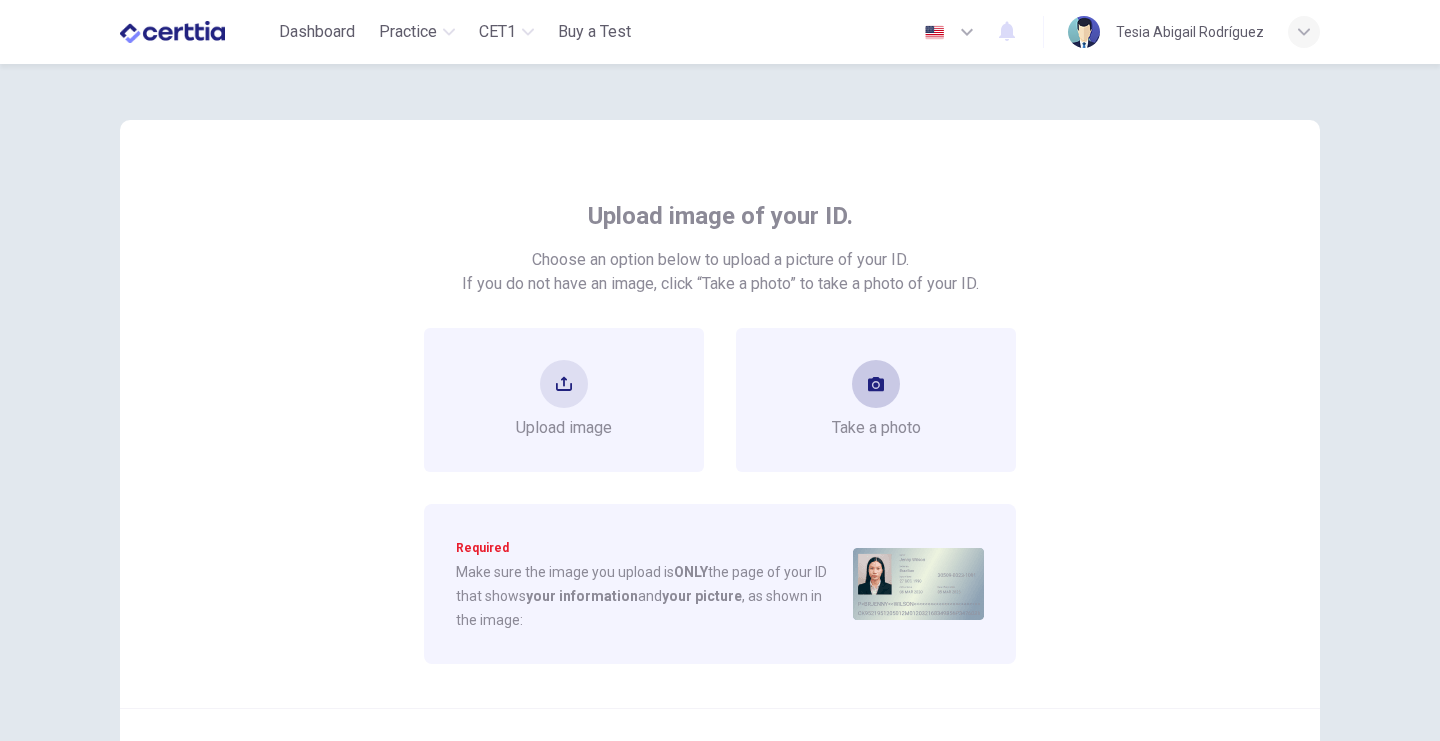 click at bounding box center [876, 384] 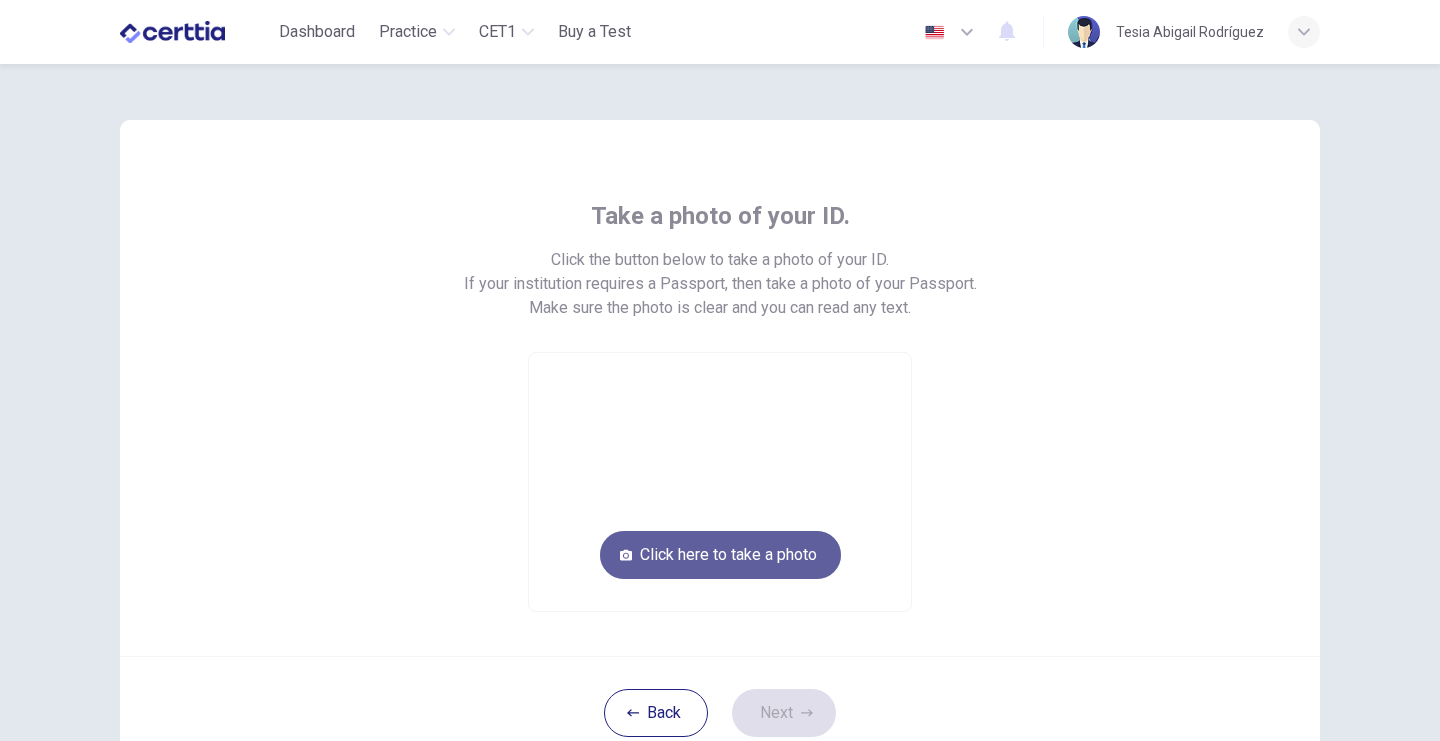 click on "Click here to take a photo" at bounding box center (720, 555) 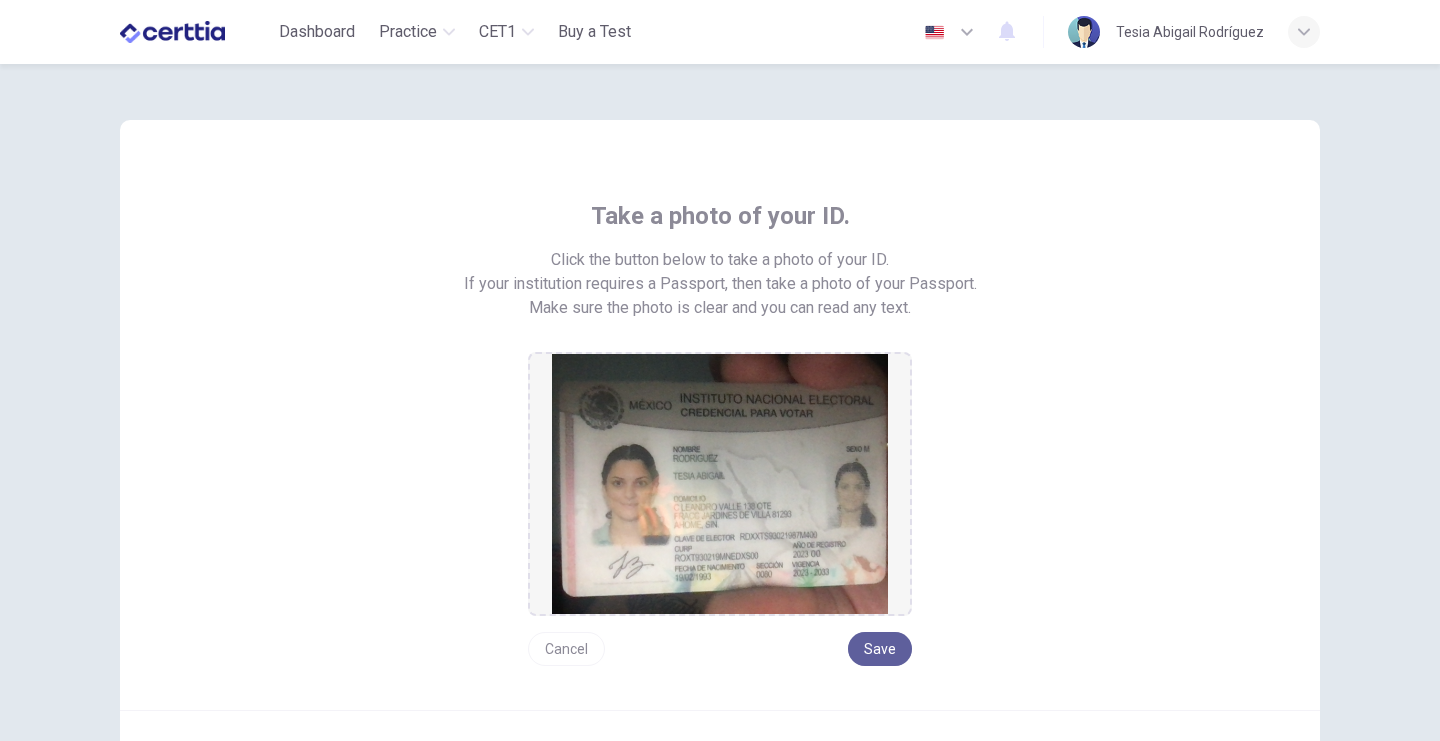 click on "Save" at bounding box center (880, 649) 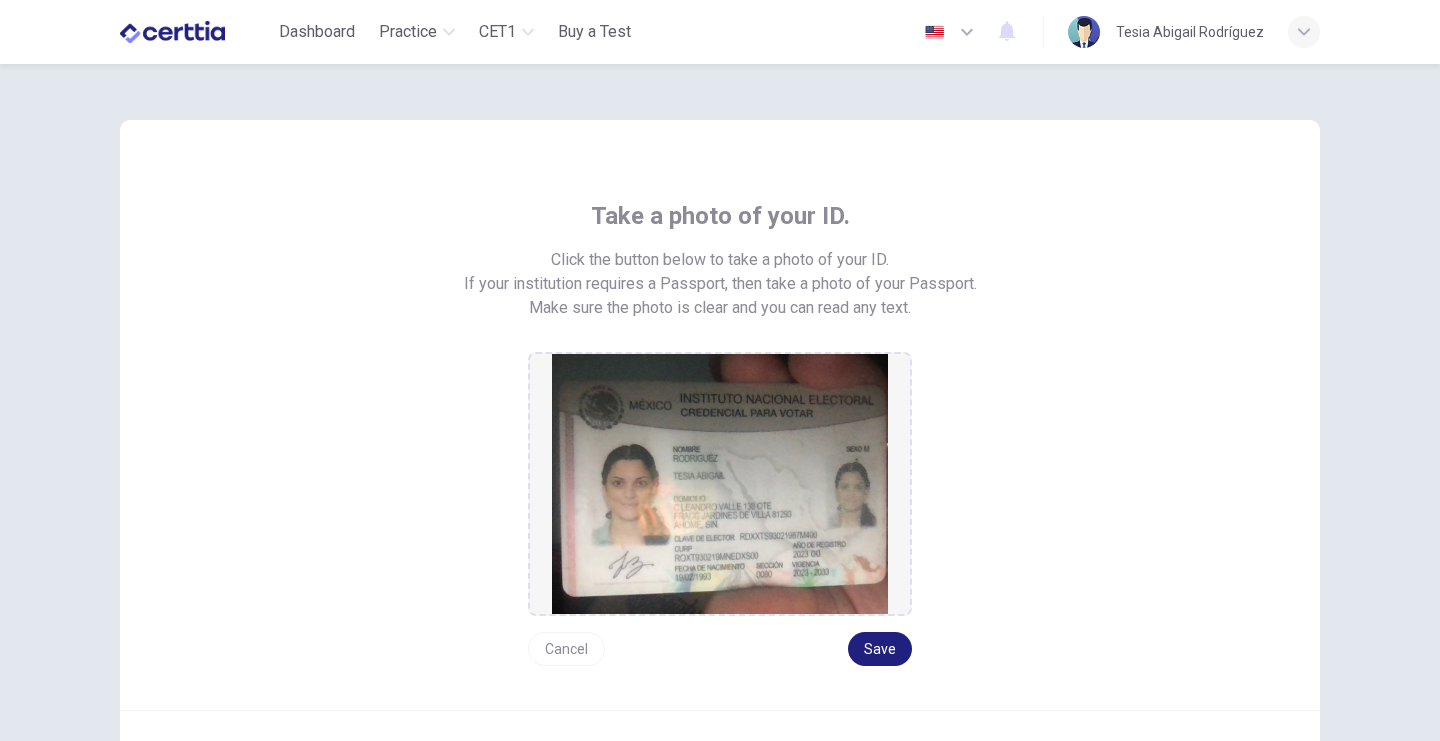 click on "Take a photo of your ID. Click the button below to take a photo of your ID.   If your institution requires a Passport, then take a photo of your Passport. Make sure the photo is clear and you can read any text. Cancel Save" at bounding box center (720, 415) 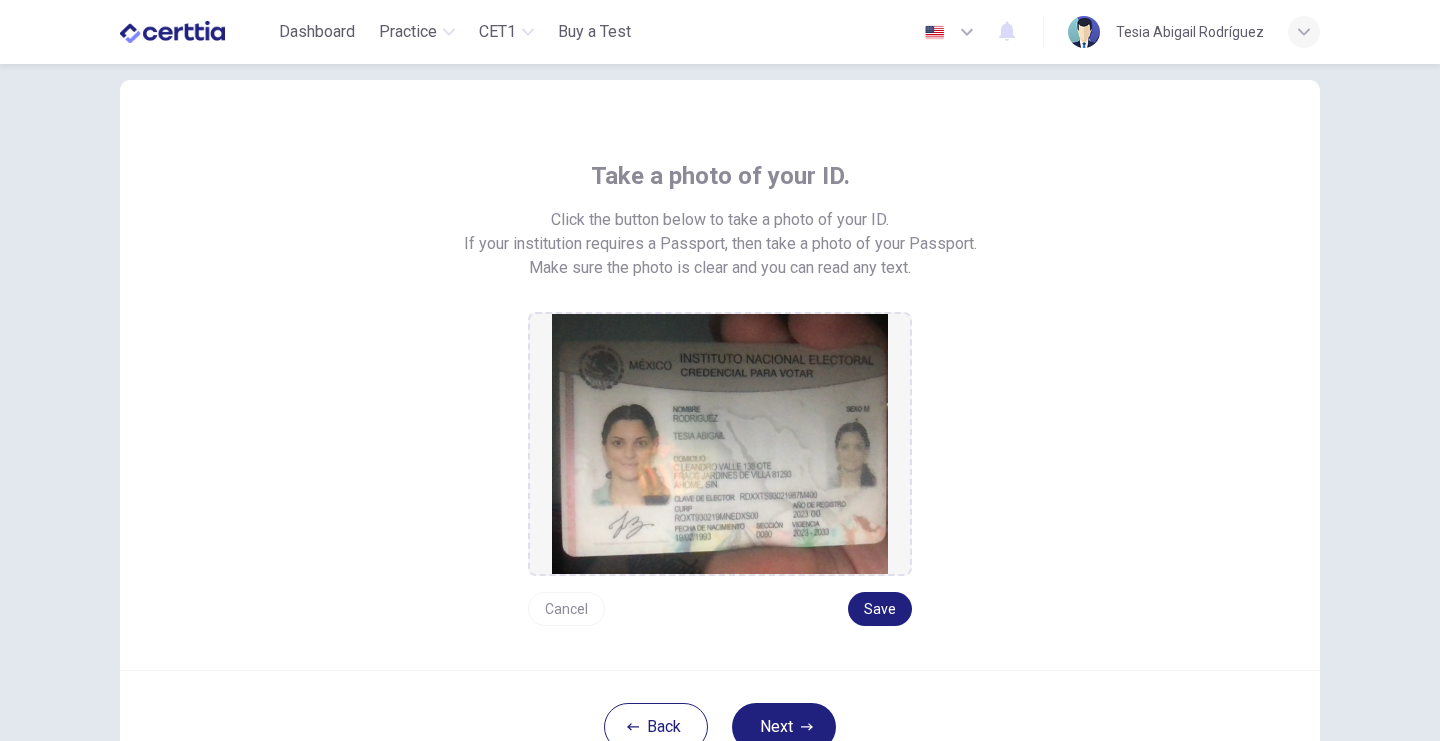 scroll, scrollTop: 80, scrollLeft: 0, axis: vertical 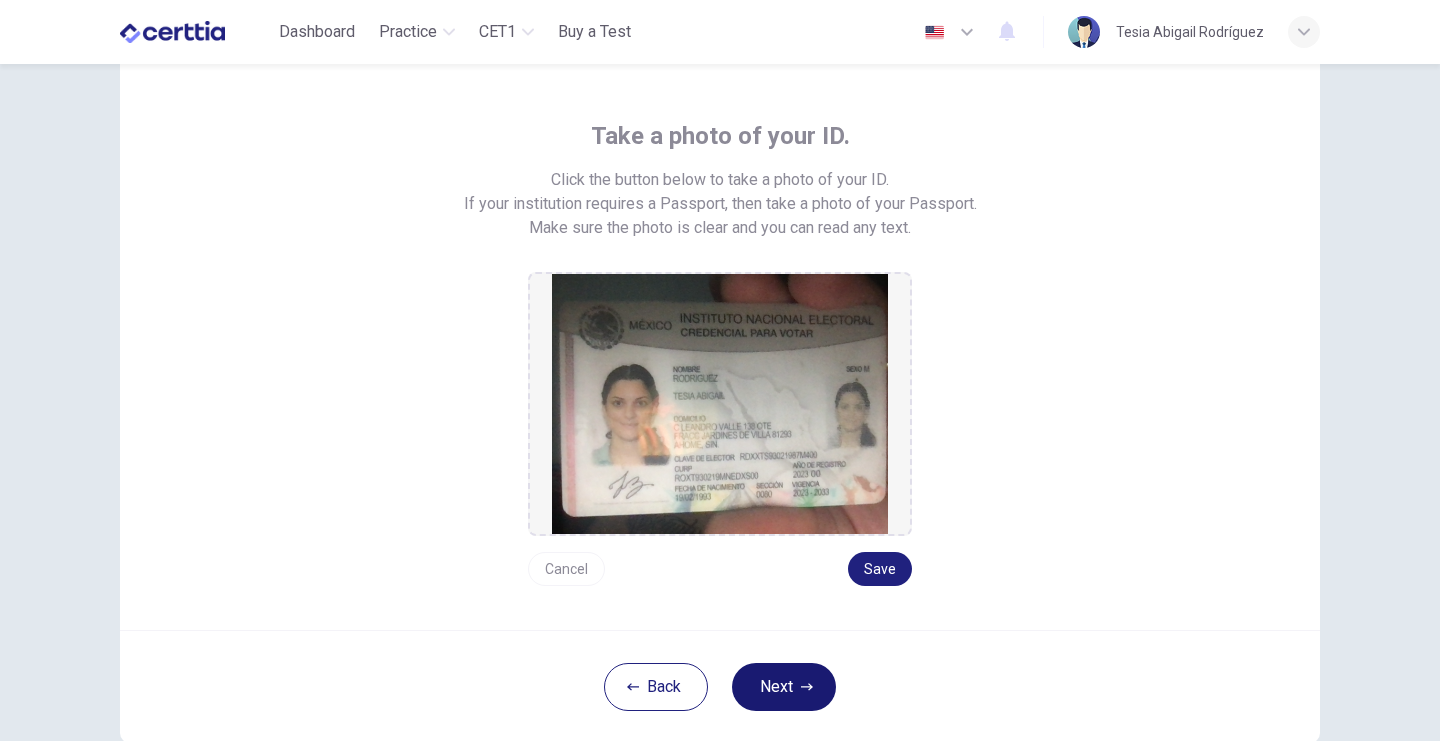 click on "Next" at bounding box center (784, 687) 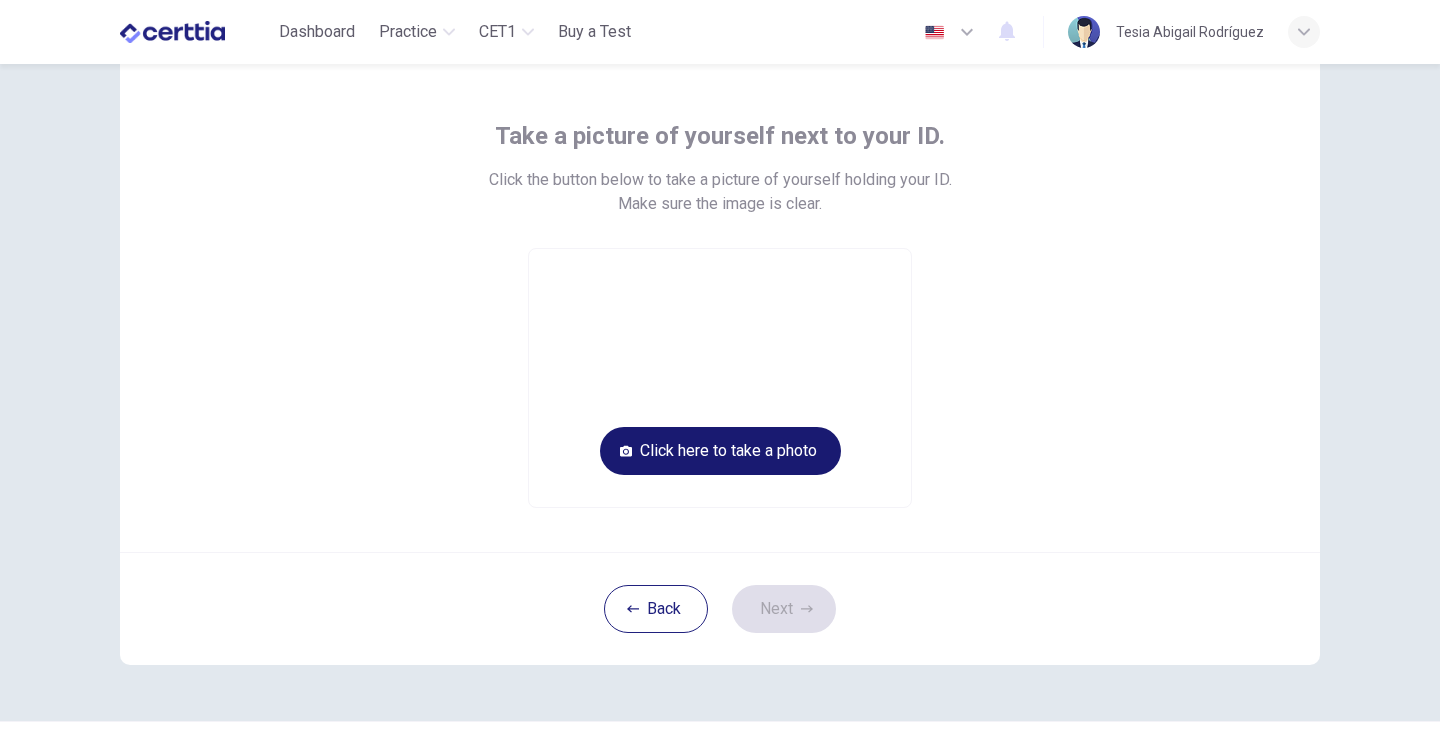 click on "Click here to take a photo" at bounding box center (720, 451) 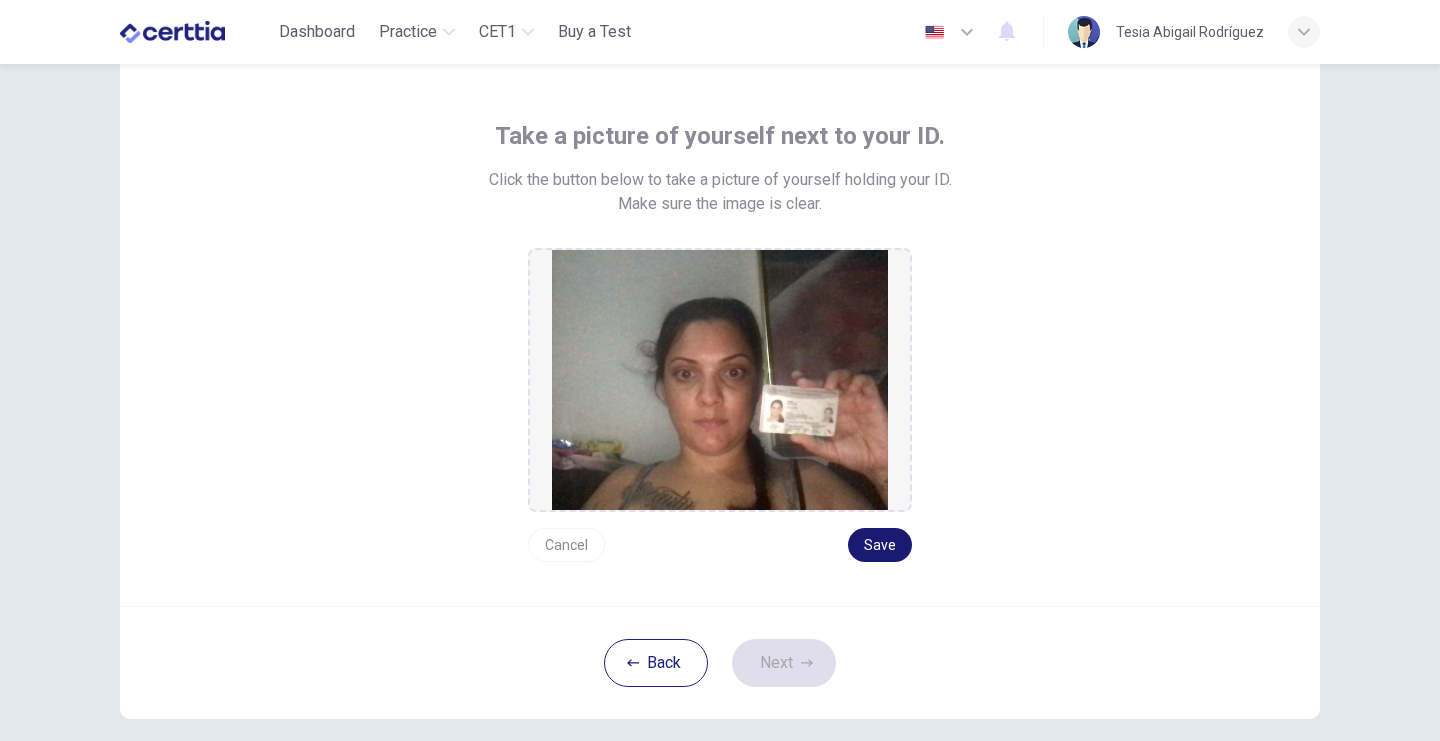 click on "Save" at bounding box center [880, 545] 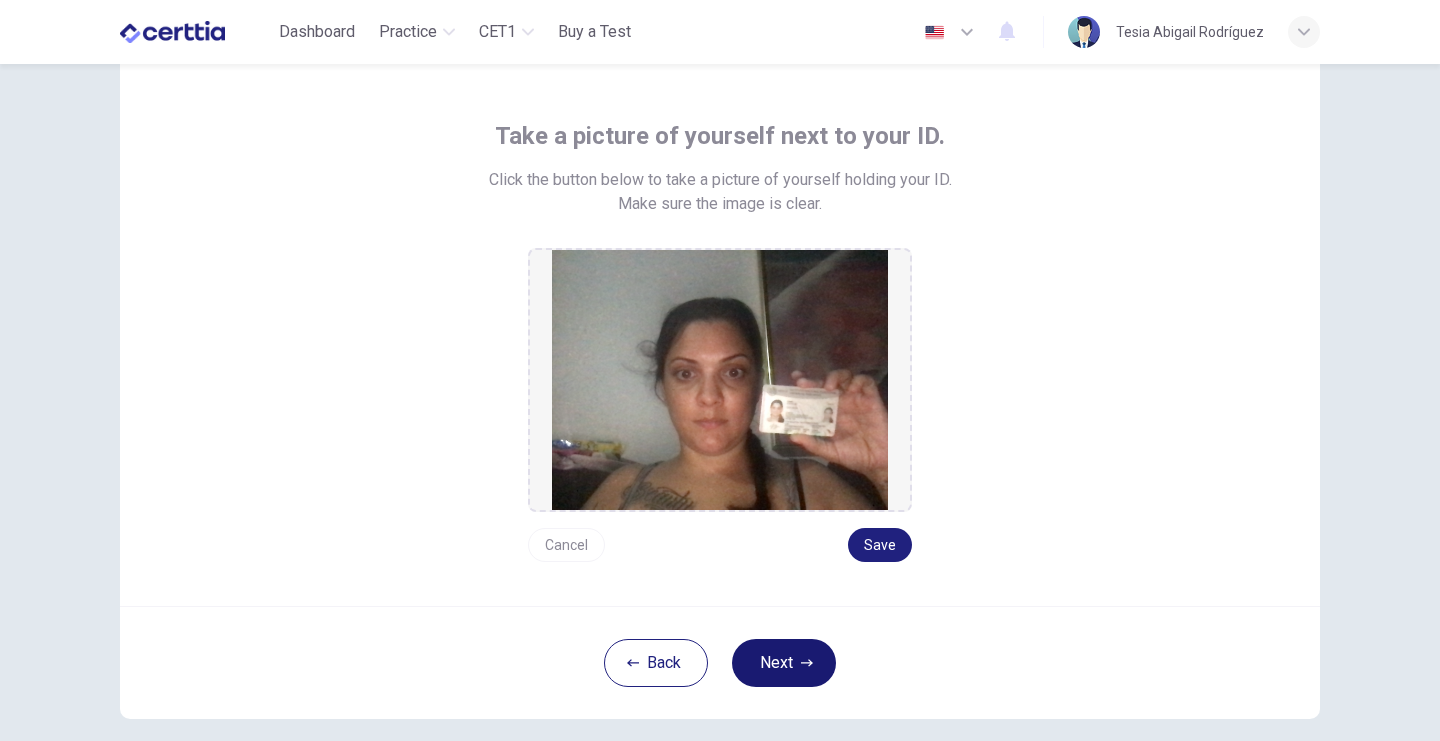 click on "Next" at bounding box center (784, 663) 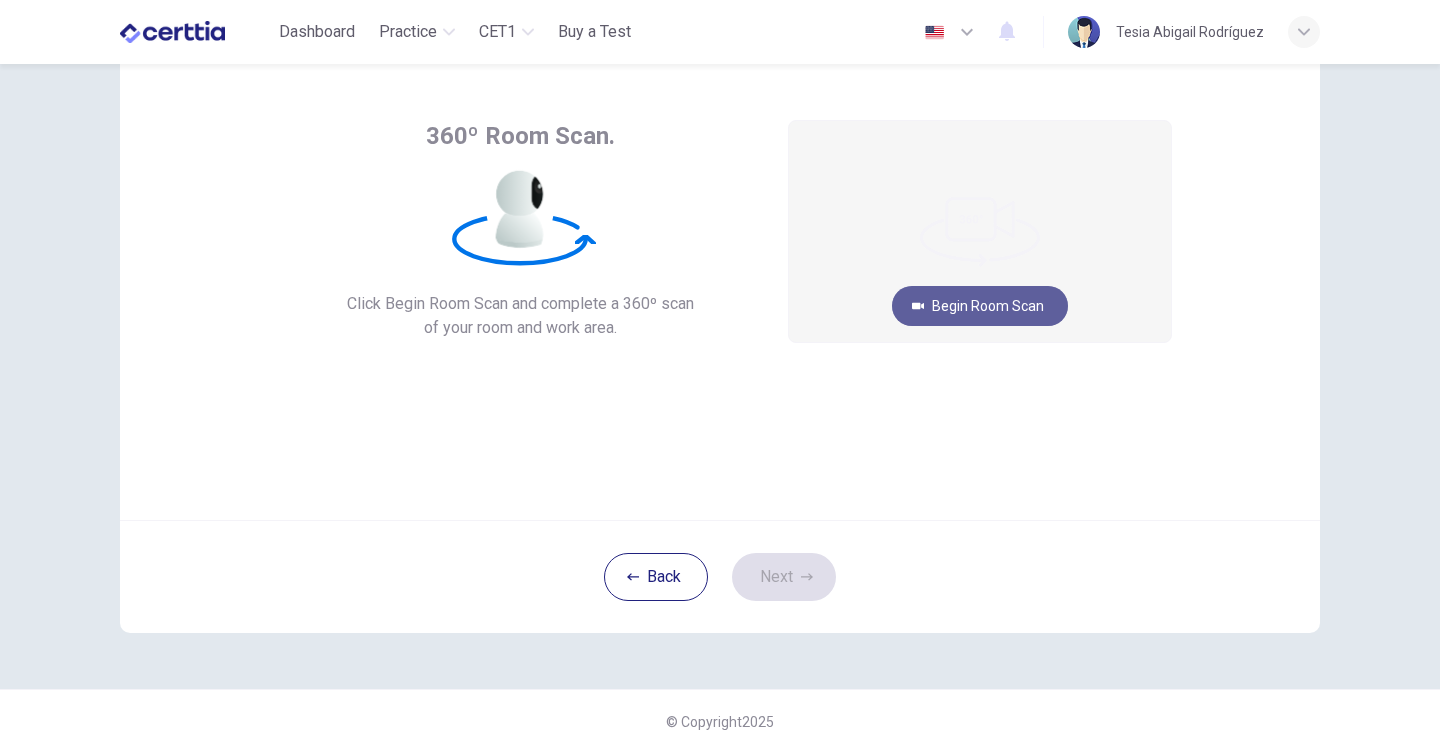 click on "Begin Room Scan" at bounding box center [980, 306] 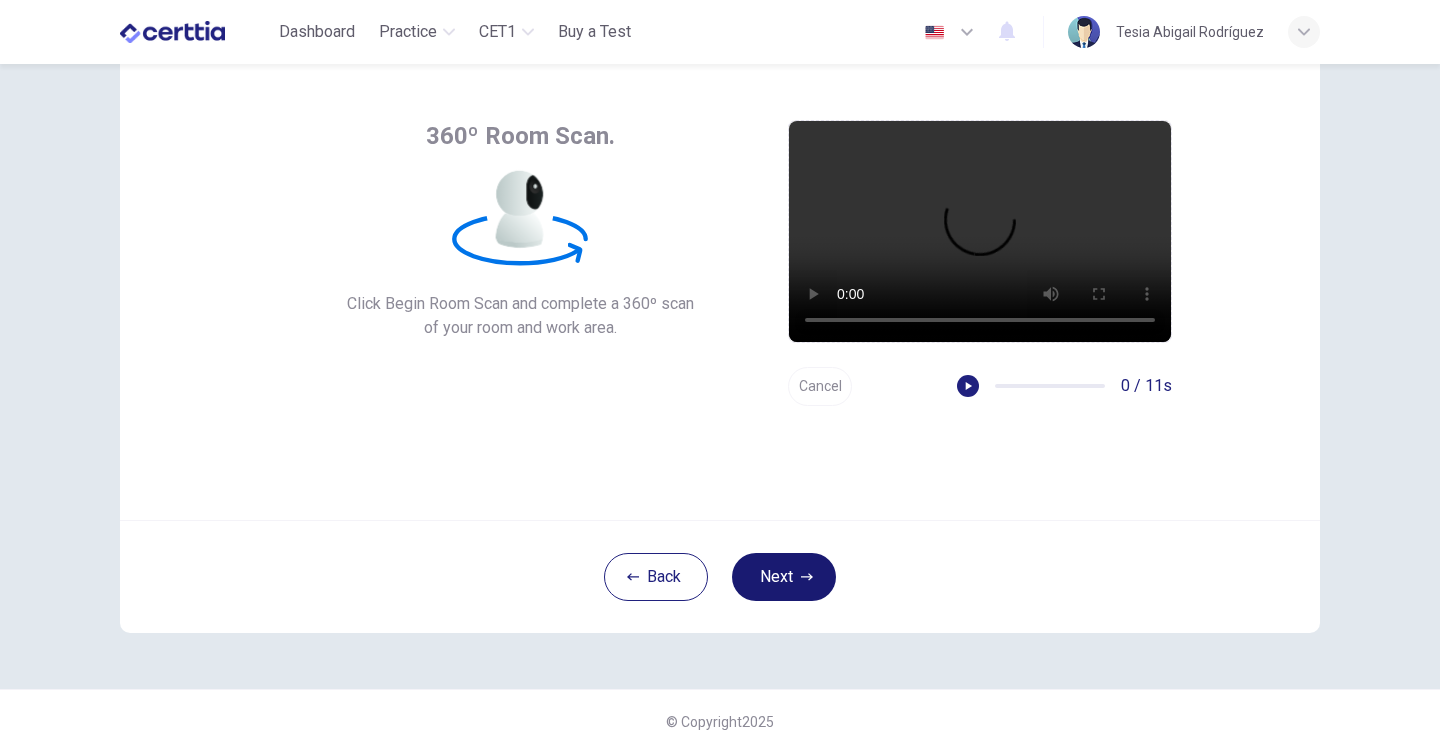 click on "Next" at bounding box center [784, 577] 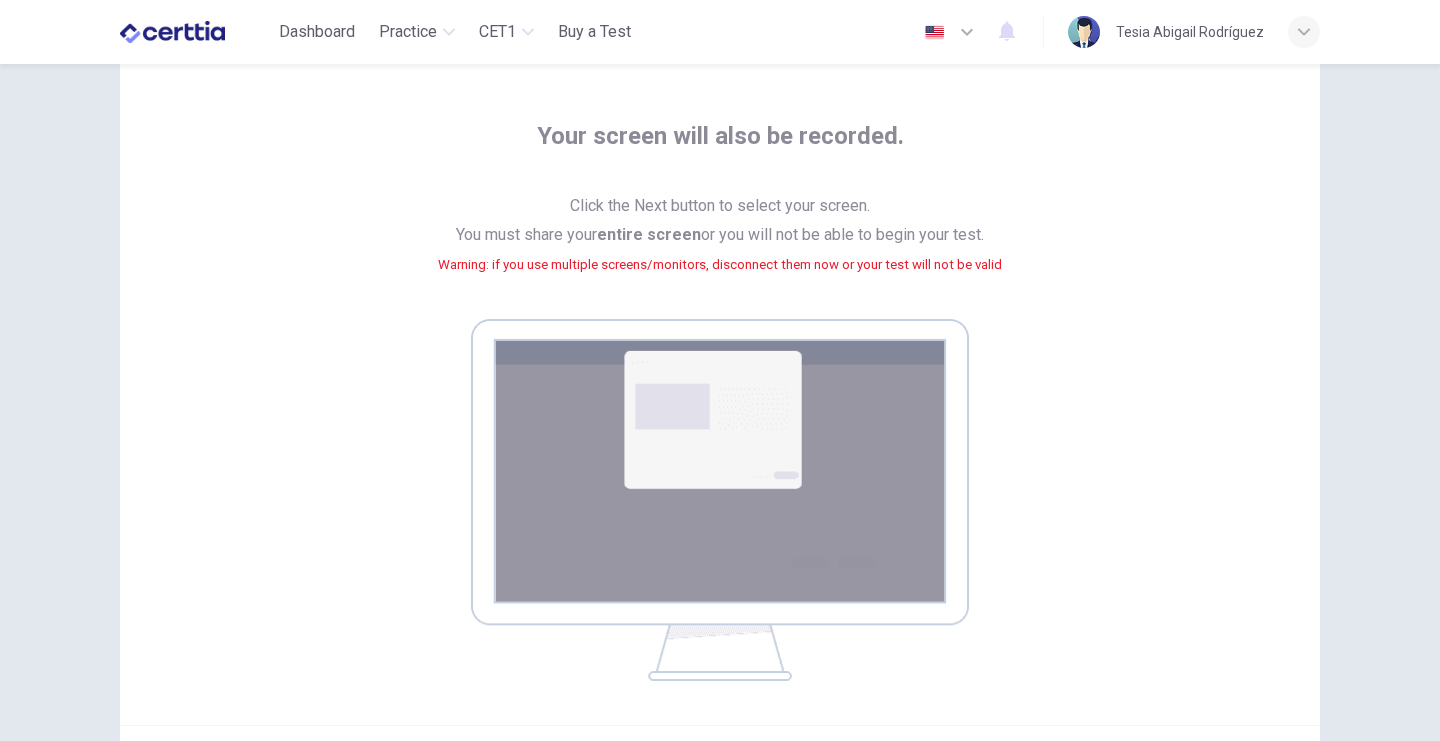 click on "Your screen will also be recorded." at bounding box center (720, 148) 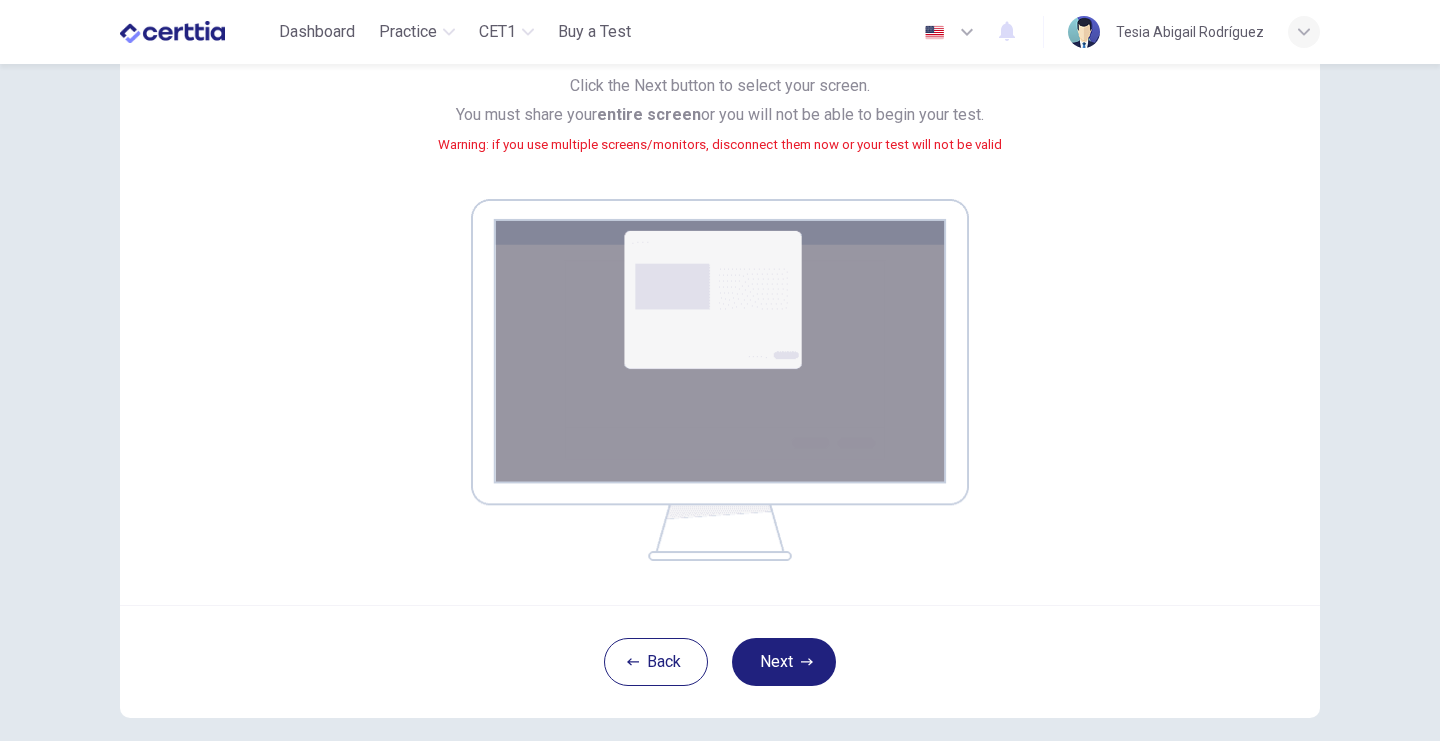 scroll, scrollTop: 240, scrollLeft: 0, axis: vertical 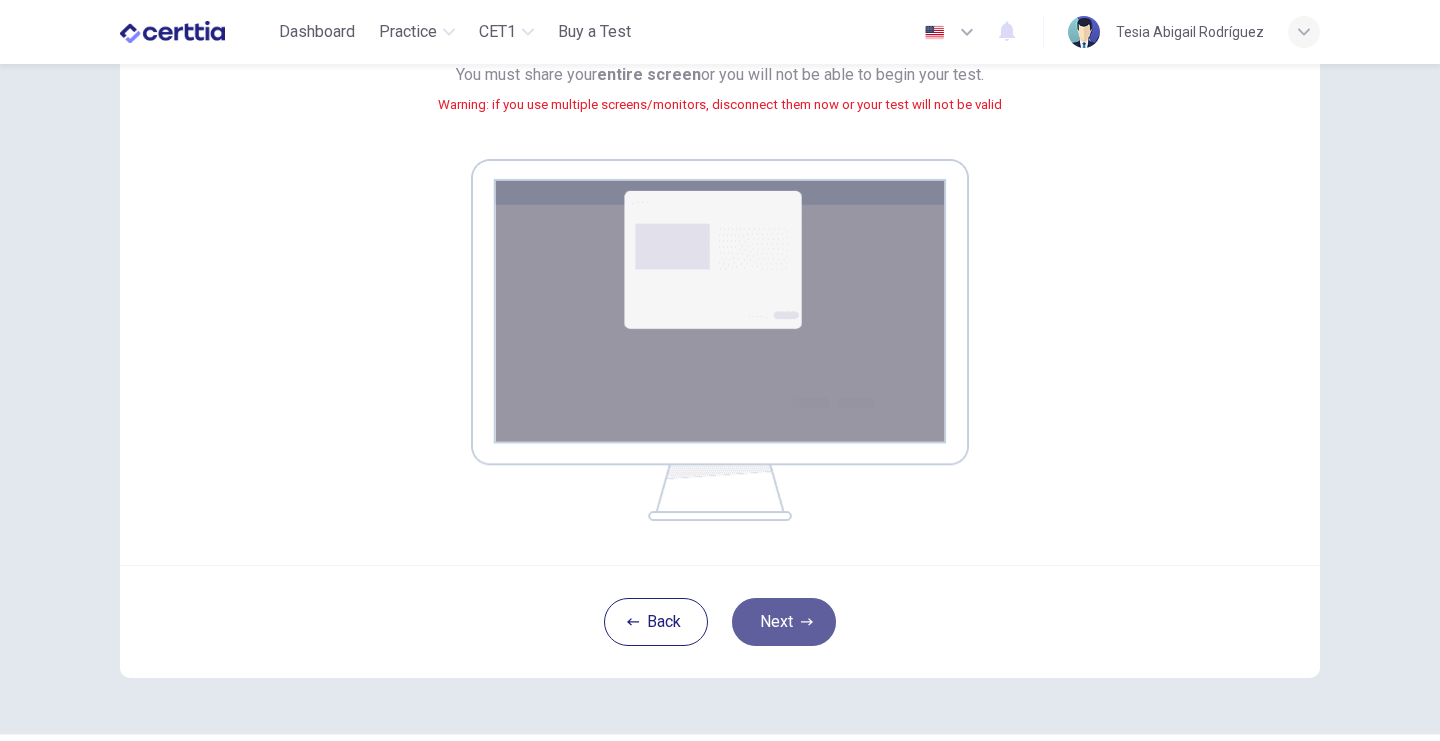 click on "Next" at bounding box center (784, 622) 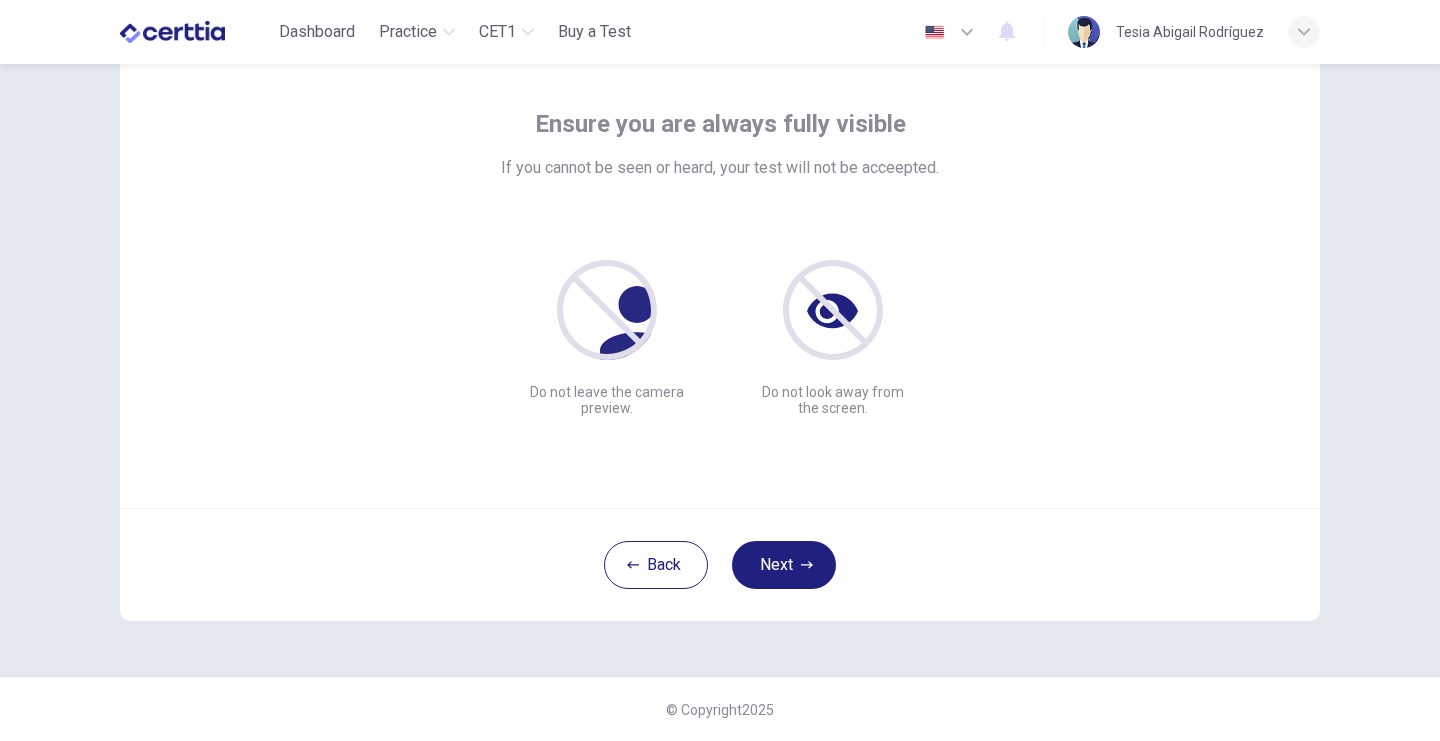 scroll, scrollTop: 92, scrollLeft: 0, axis: vertical 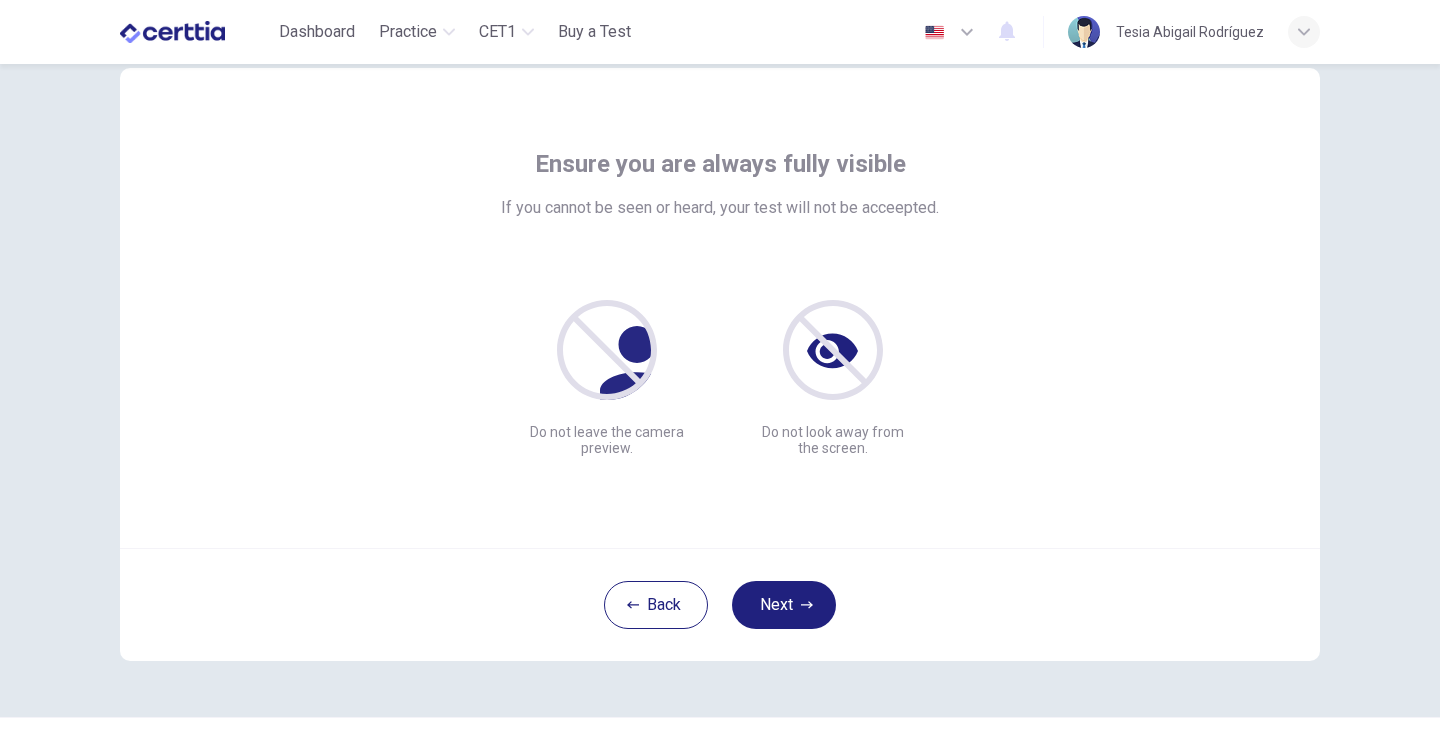 click on "Ensure you are always fully visible If you cannot be seen or heard, your test will not be acceepted. Do not leave the camera preview. Do not look away from the screen." at bounding box center [720, 302] 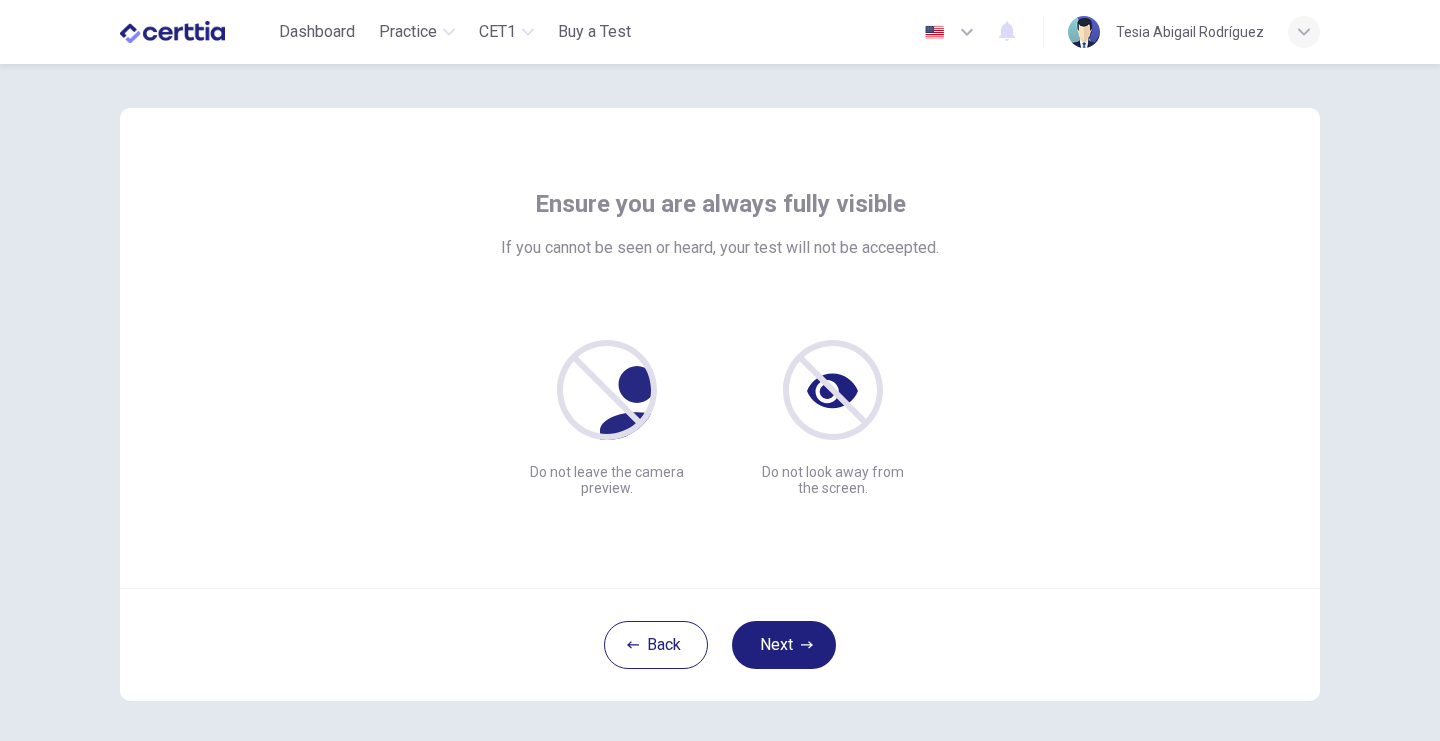 click on "Ensure you are always fully visible If you cannot be seen or heard, your test will not be acceepted. Do not leave the camera preview. Do not look away from the screen." at bounding box center [720, 348] 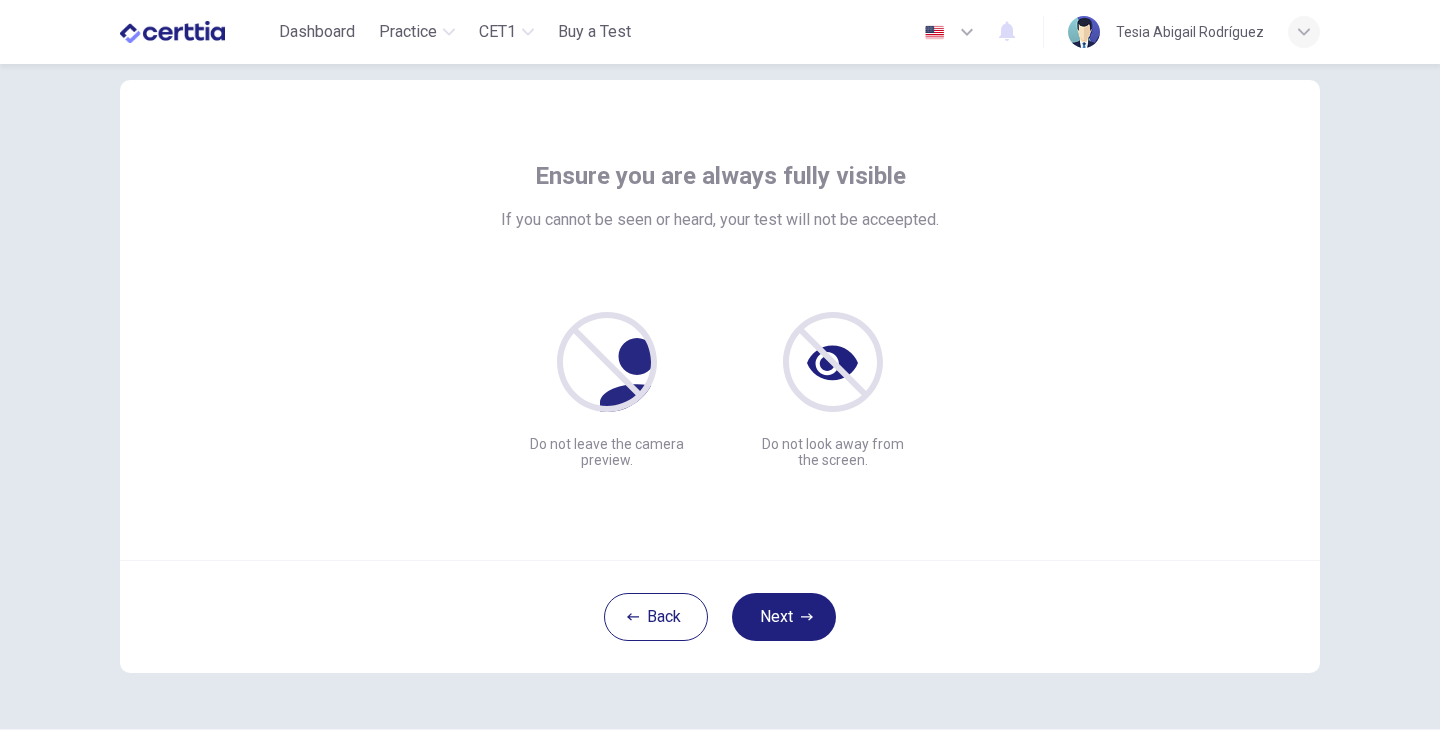 scroll, scrollTop: 80, scrollLeft: 0, axis: vertical 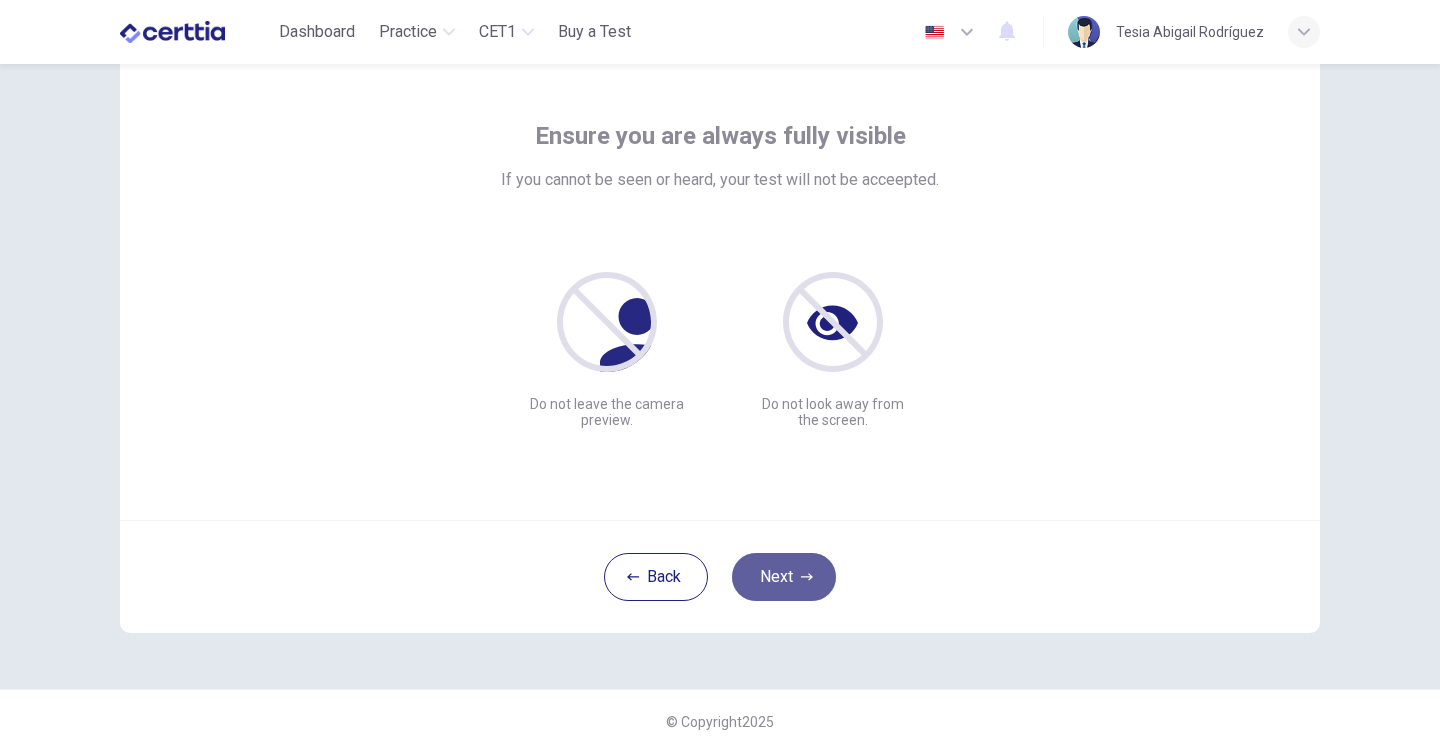 click on "Next" at bounding box center [784, 577] 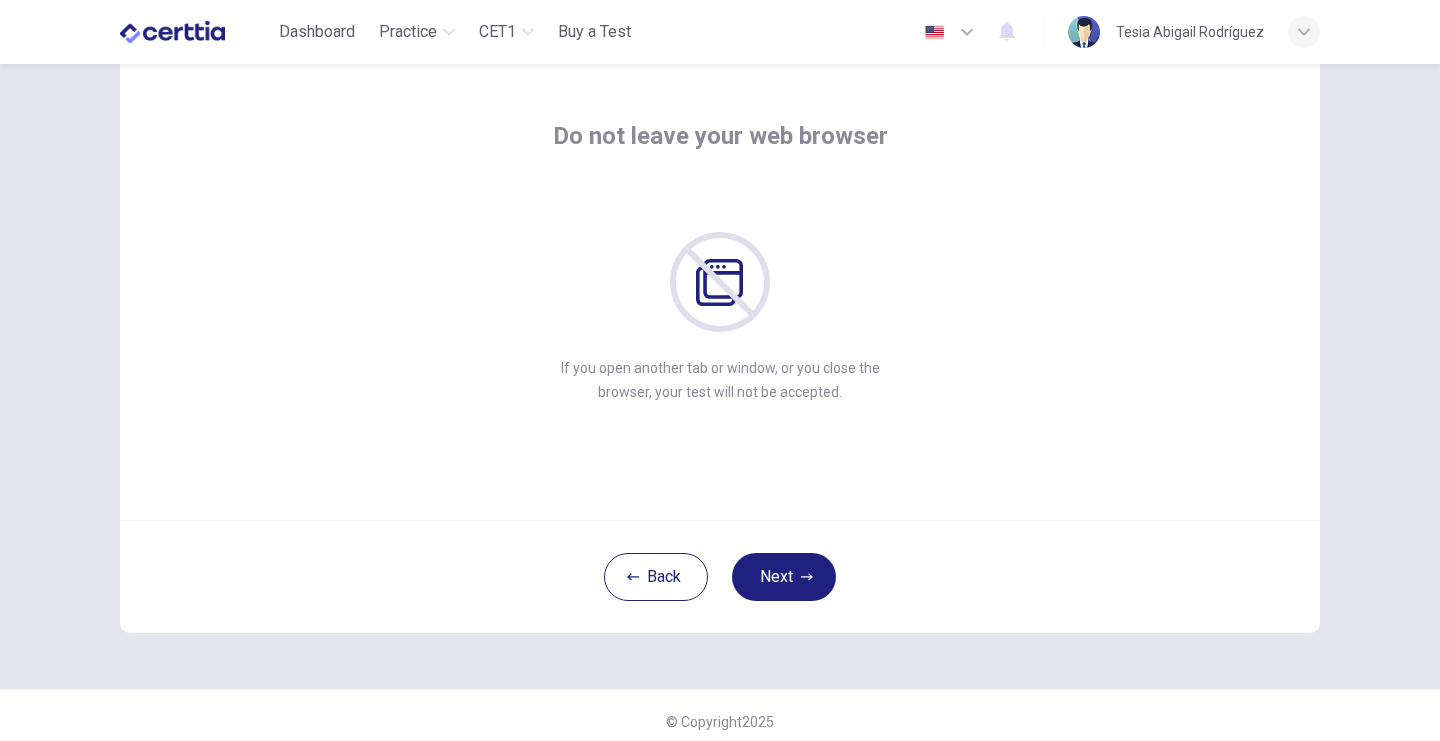 drag, startPoint x: 944, startPoint y: 321, endPoint x: 945, endPoint y: 301, distance: 20.024984 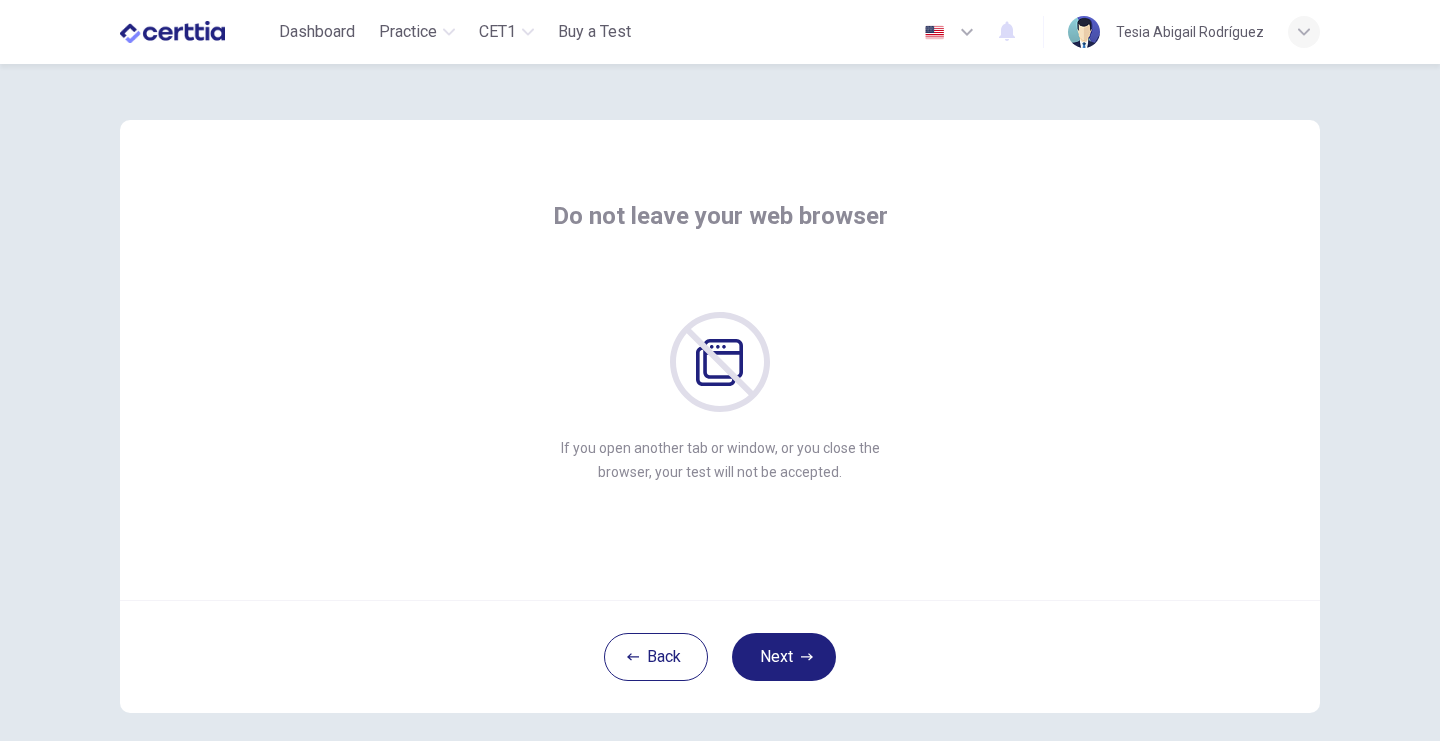 scroll, scrollTop: 40, scrollLeft: 0, axis: vertical 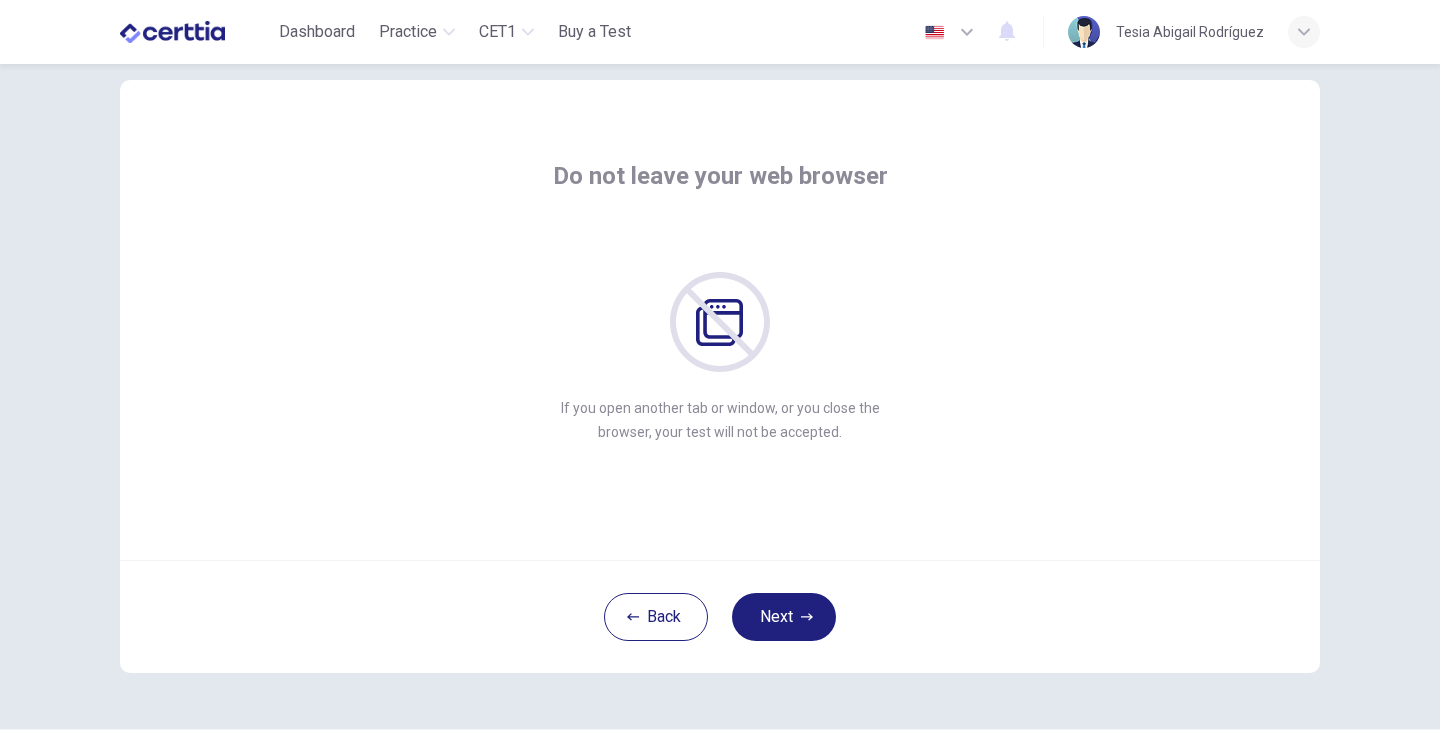 click on "Do not leave your web browser If you open another tab or window, or you close the browser, your test will not be accepted. If you open another tab or window, or you close the browser, your test will not be accepted." at bounding box center (720, 320) 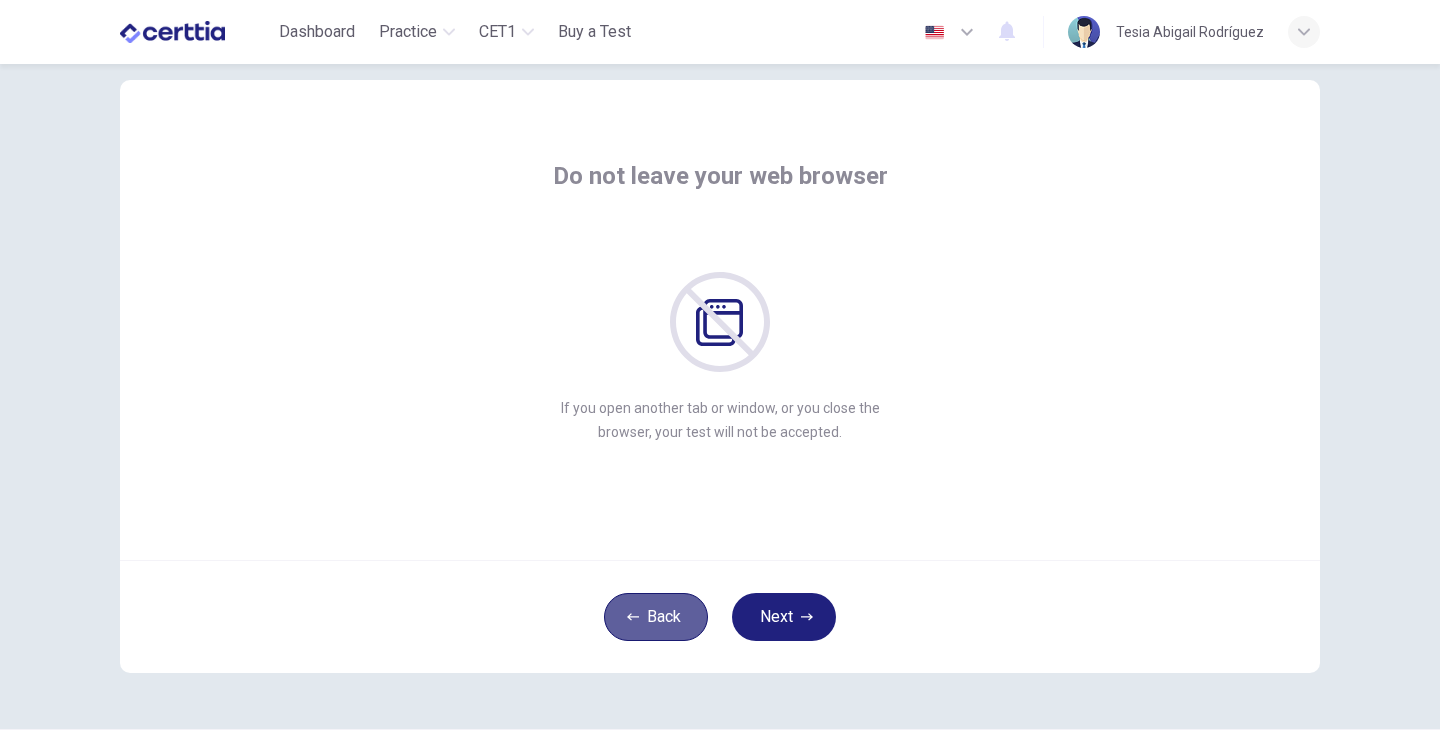 click on "Back" at bounding box center (656, 617) 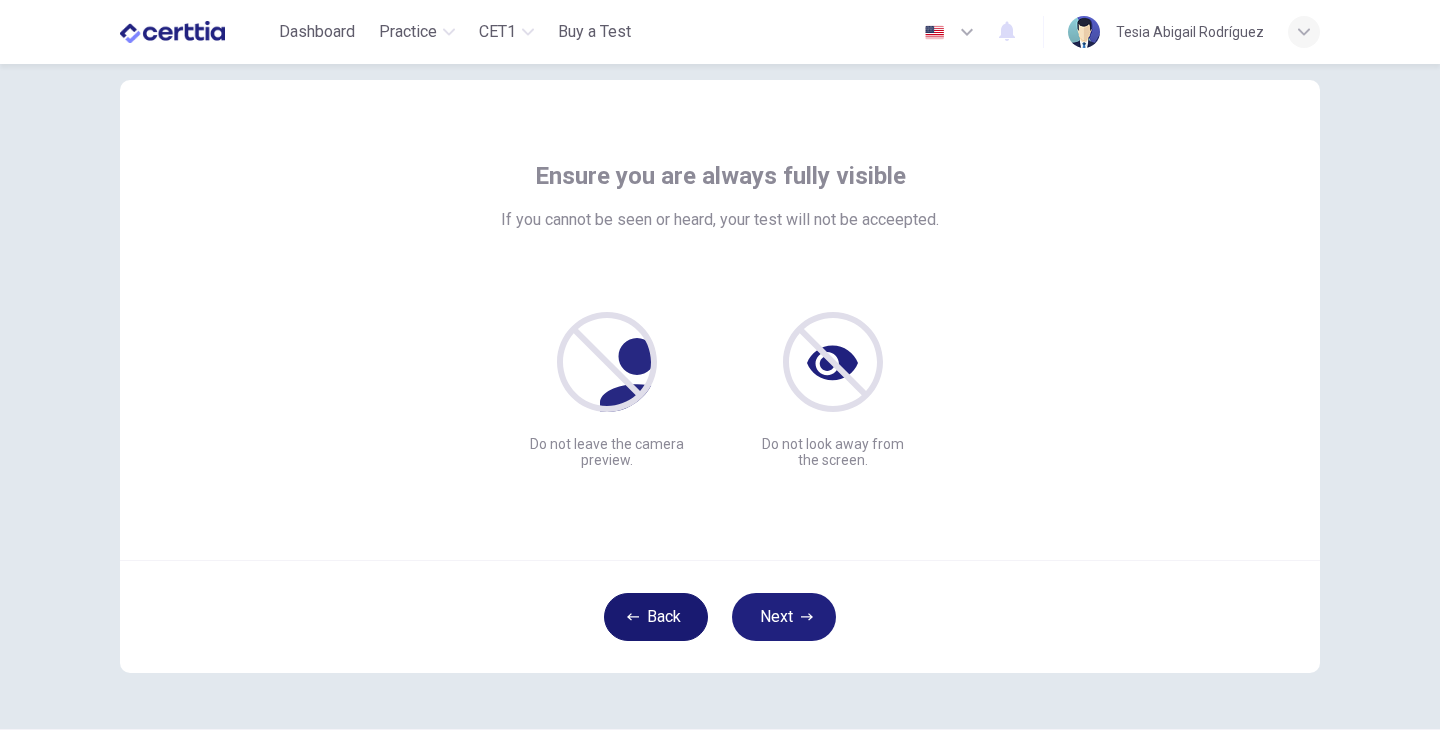 click on "Back" at bounding box center [656, 617] 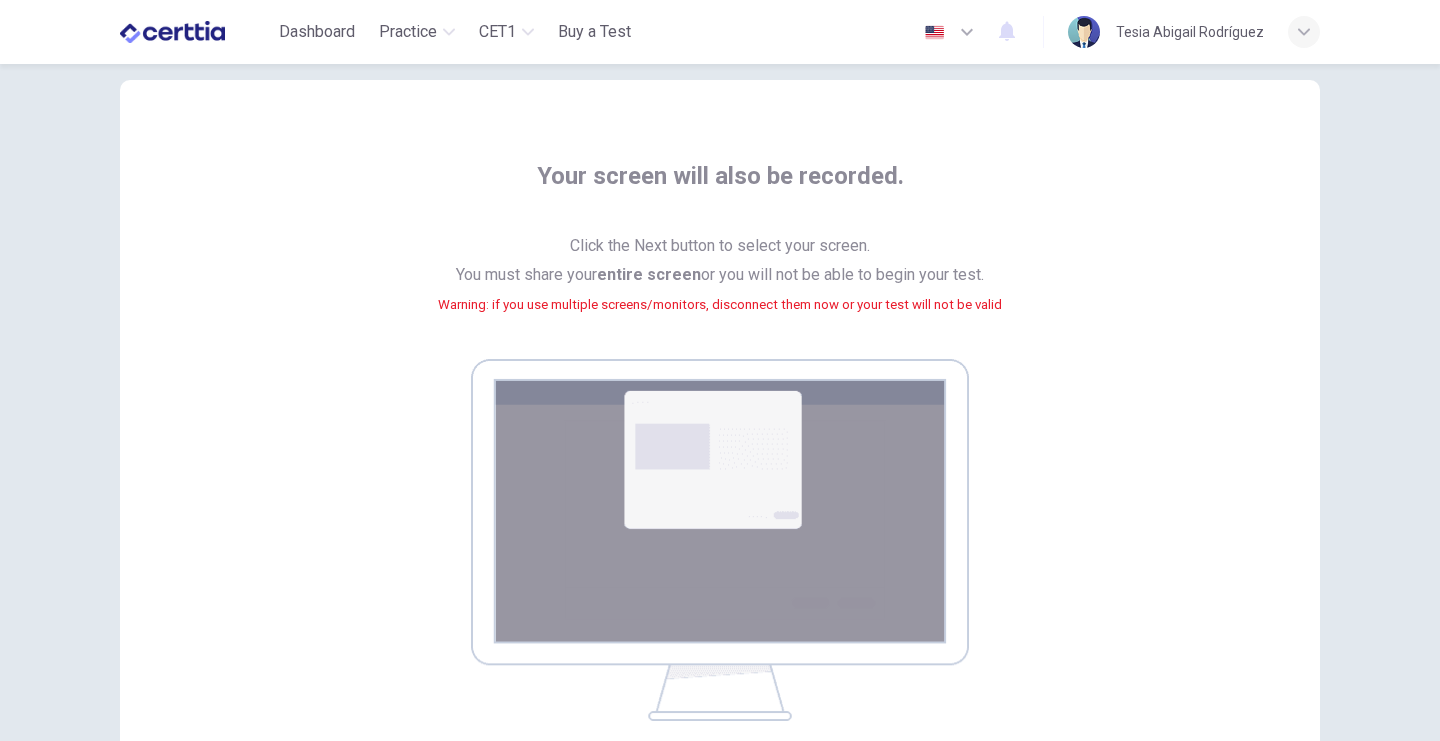 click at bounding box center [720, 540] 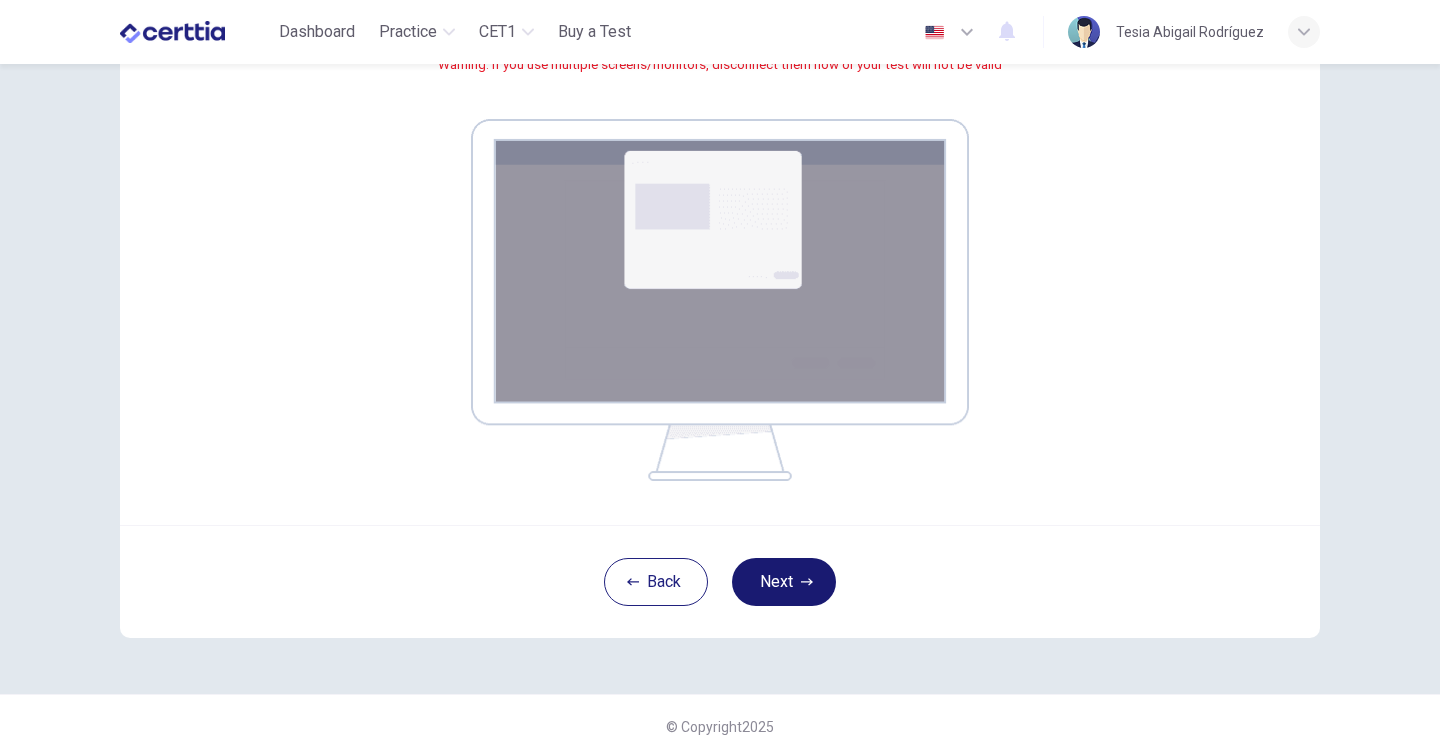 click on "Next" at bounding box center [784, 582] 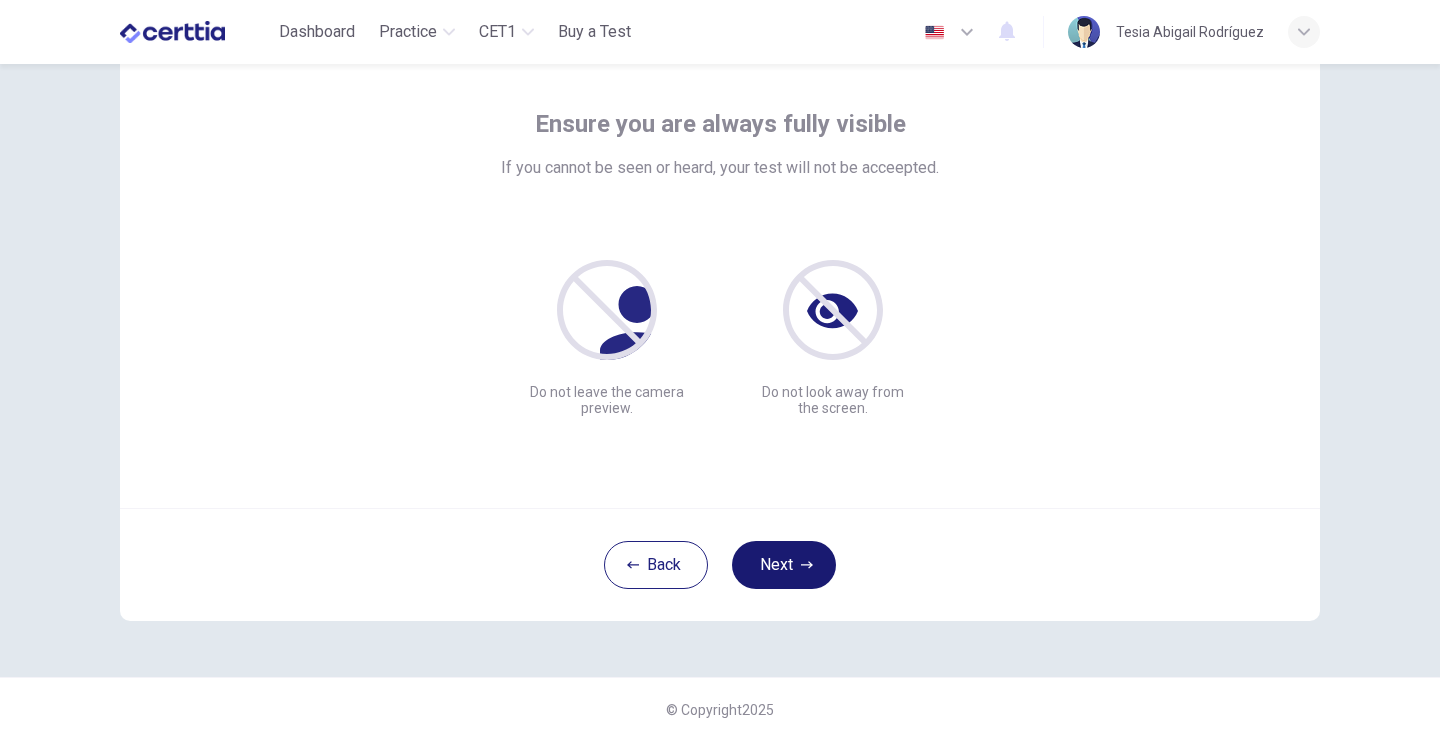 scroll, scrollTop: 92, scrollLeft: 0, axis: vertical 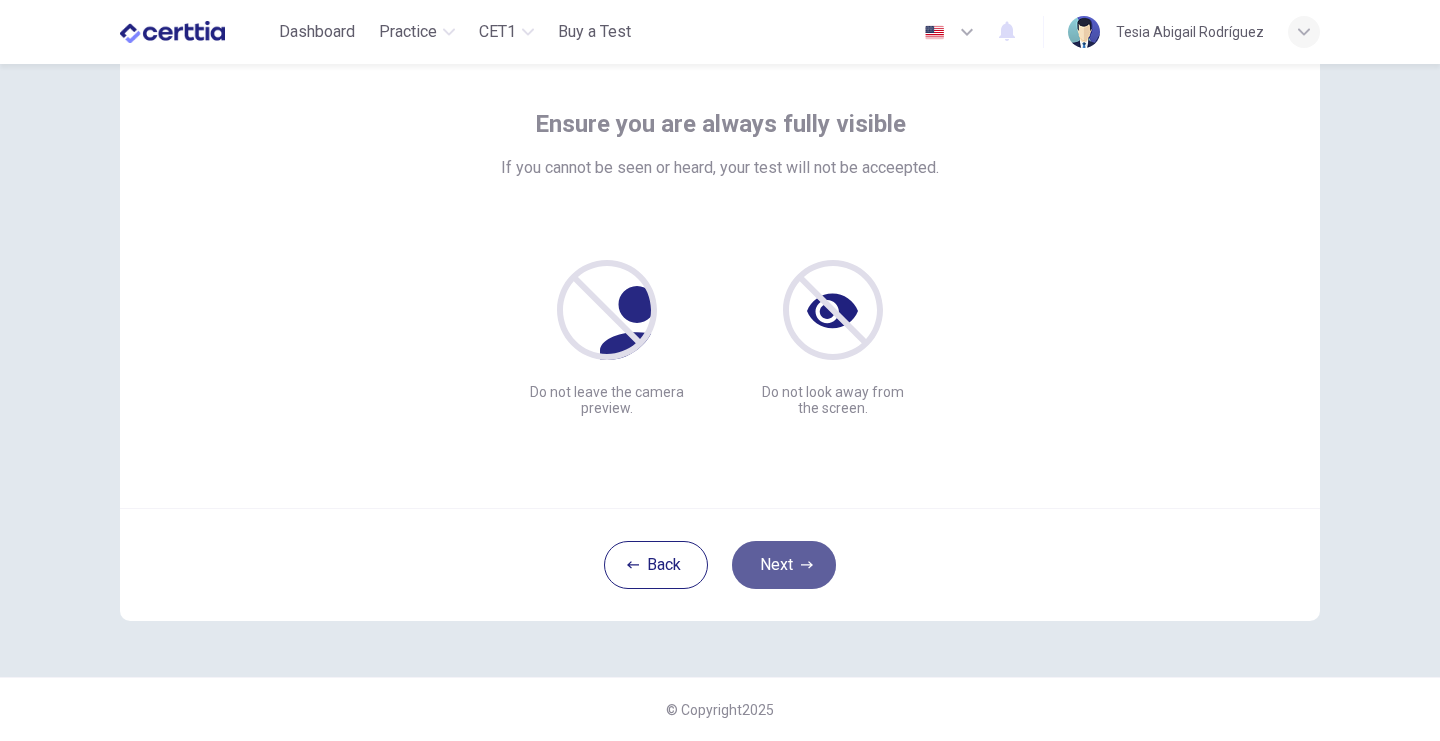 click on "Next" at bounding box center (784, 565) 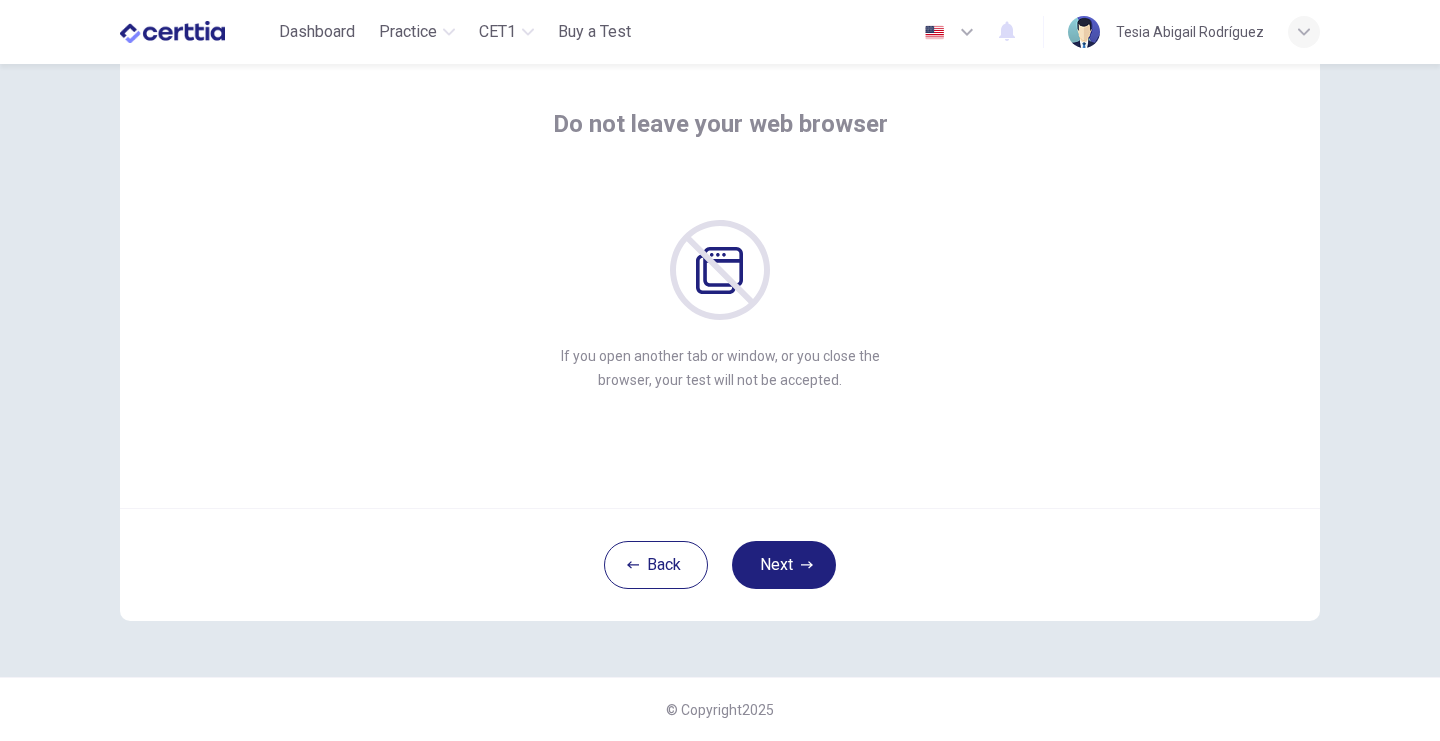 click on "Do not leave your web browser If you open another tab or window, or you close the browser, your test will not be accepted. If you open another tab or window, or you close the browser, your test will not be accepted." at bounding box center (720, 268) 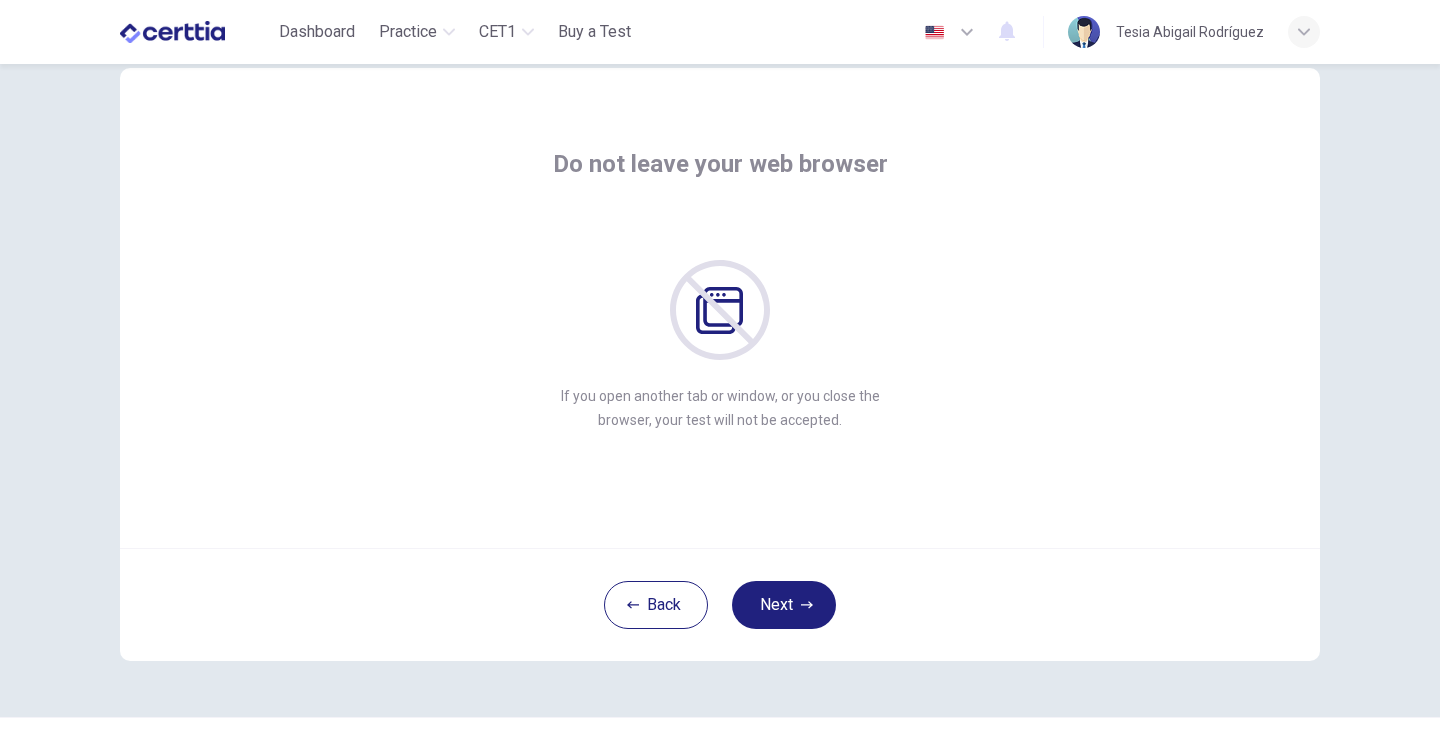 click on "Do not leave your web browser If you open another tab or window, or you close the browser, your test will not be accepted. If you open another tab or window, or you close the browser, your test will not be accepted." at bounding box center [720, 290] 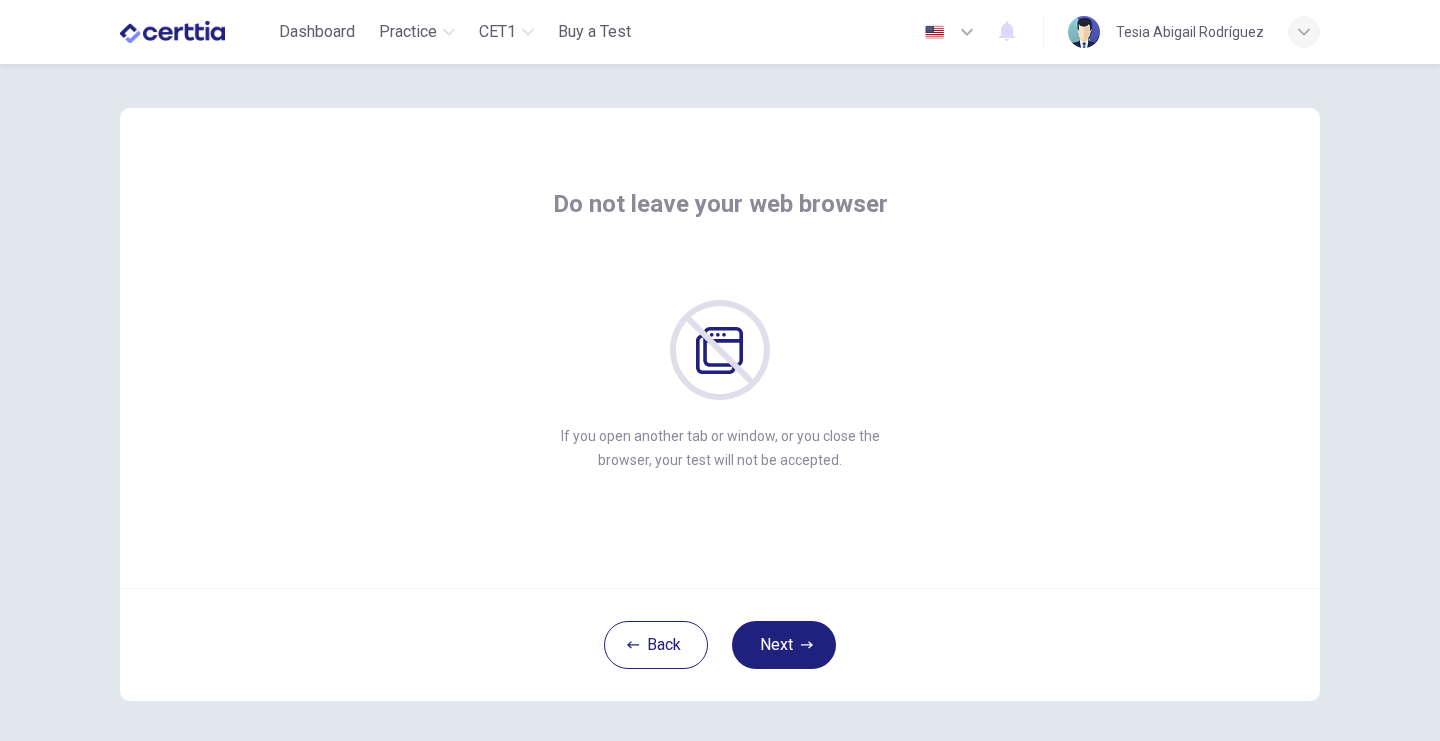 click on "Do not leave your web browser If you open another tab or window, or you close the browser, your test will not be accepted. If you open another tab or window, or you close the browser, your test will not be accepted." at bounding box center (720, 330) 